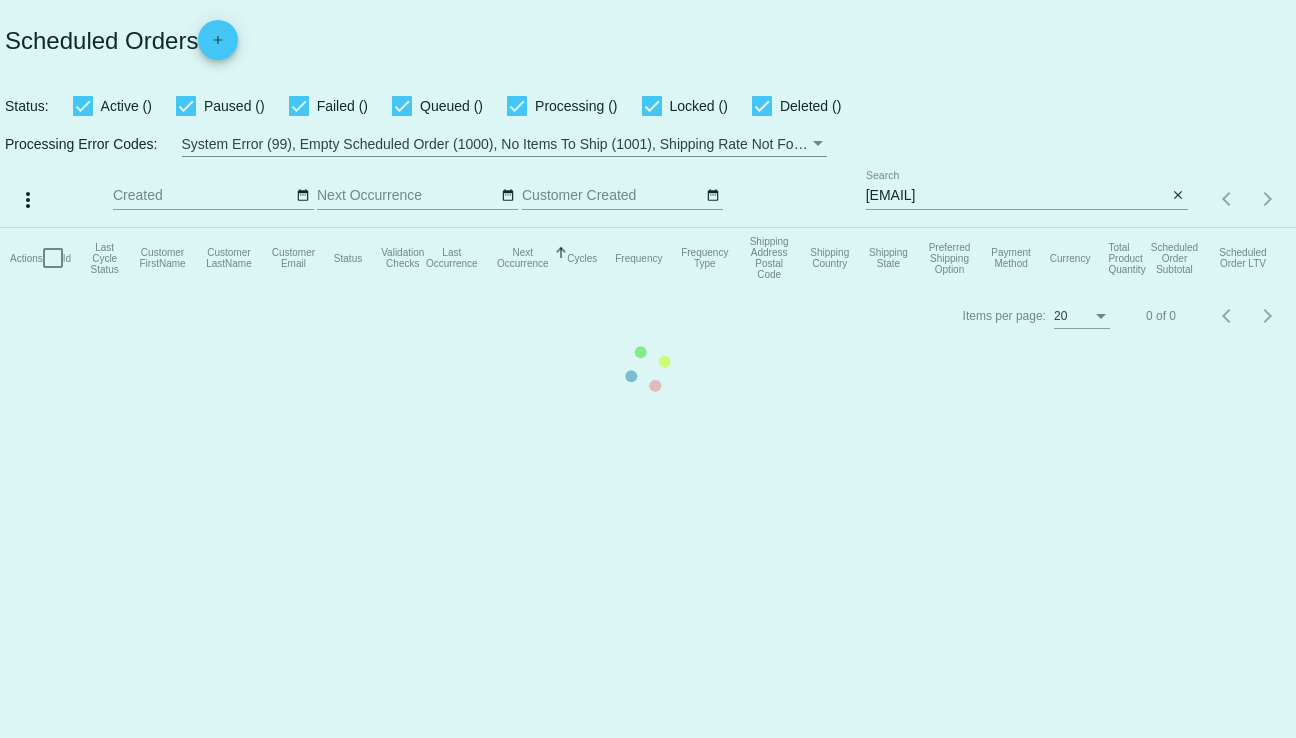 scroll, scrollTop: 0, scrollLeft: 0, axis: both 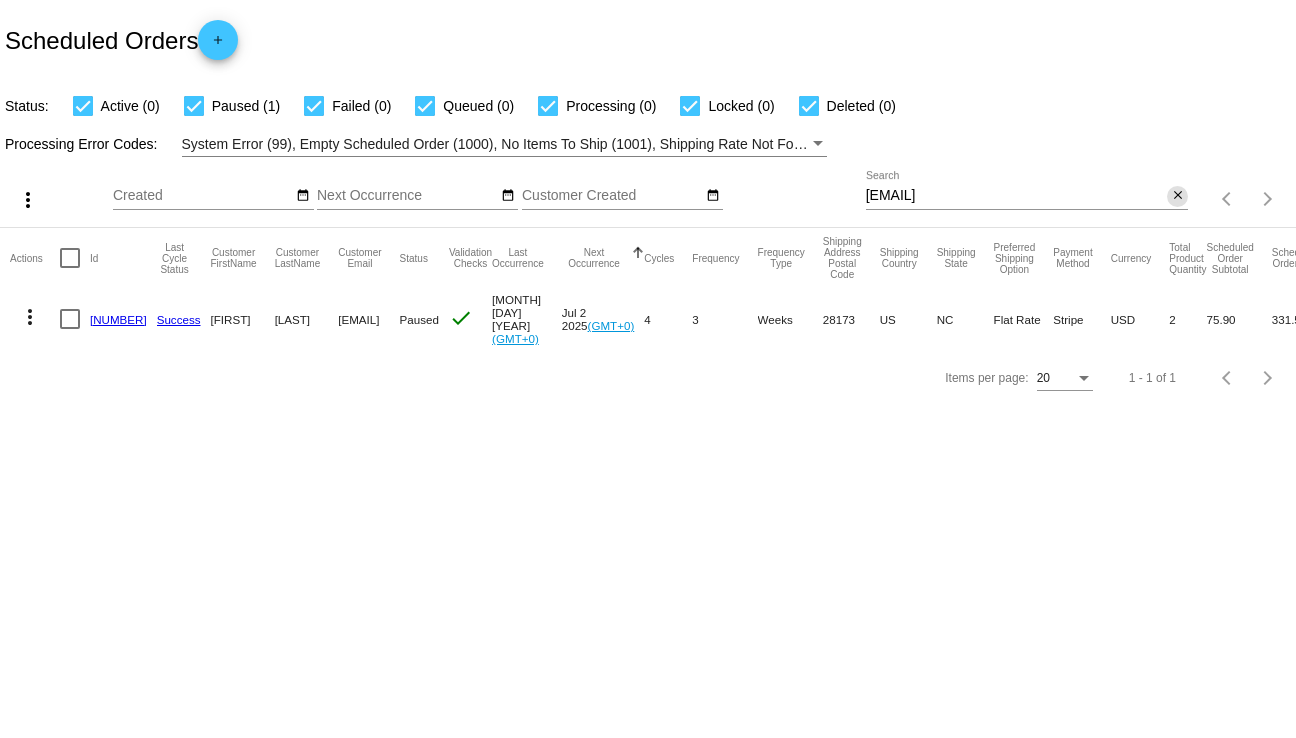 click on "close" at bounding box center [1178, 196] 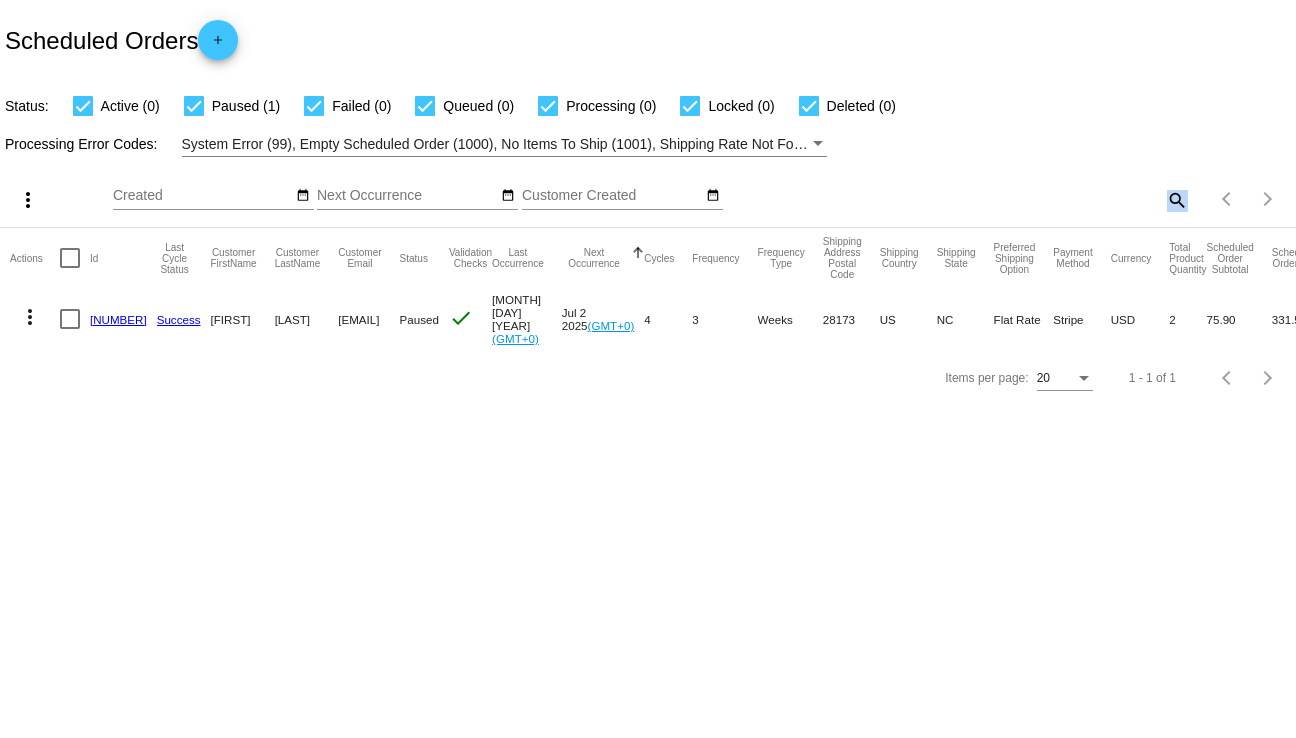 click on "search" at bounding box center (1176, 199) 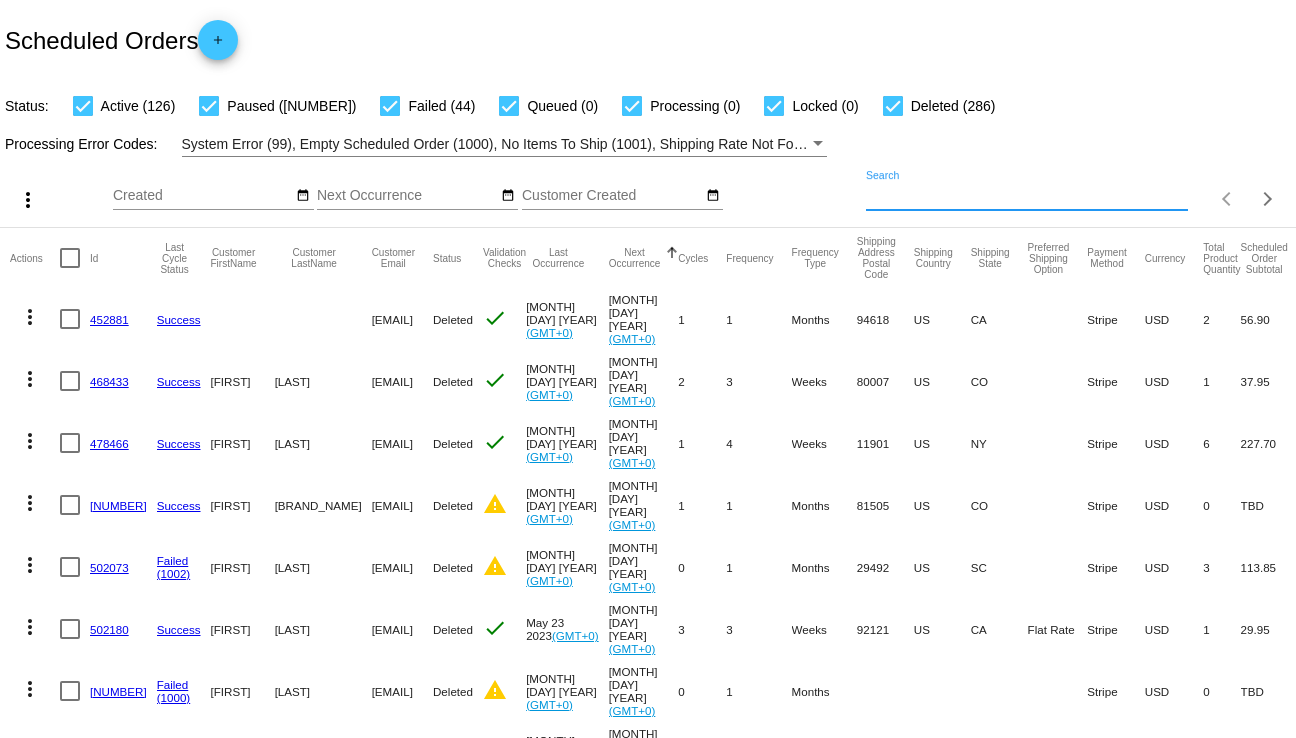 paste on "[EMAIL]" 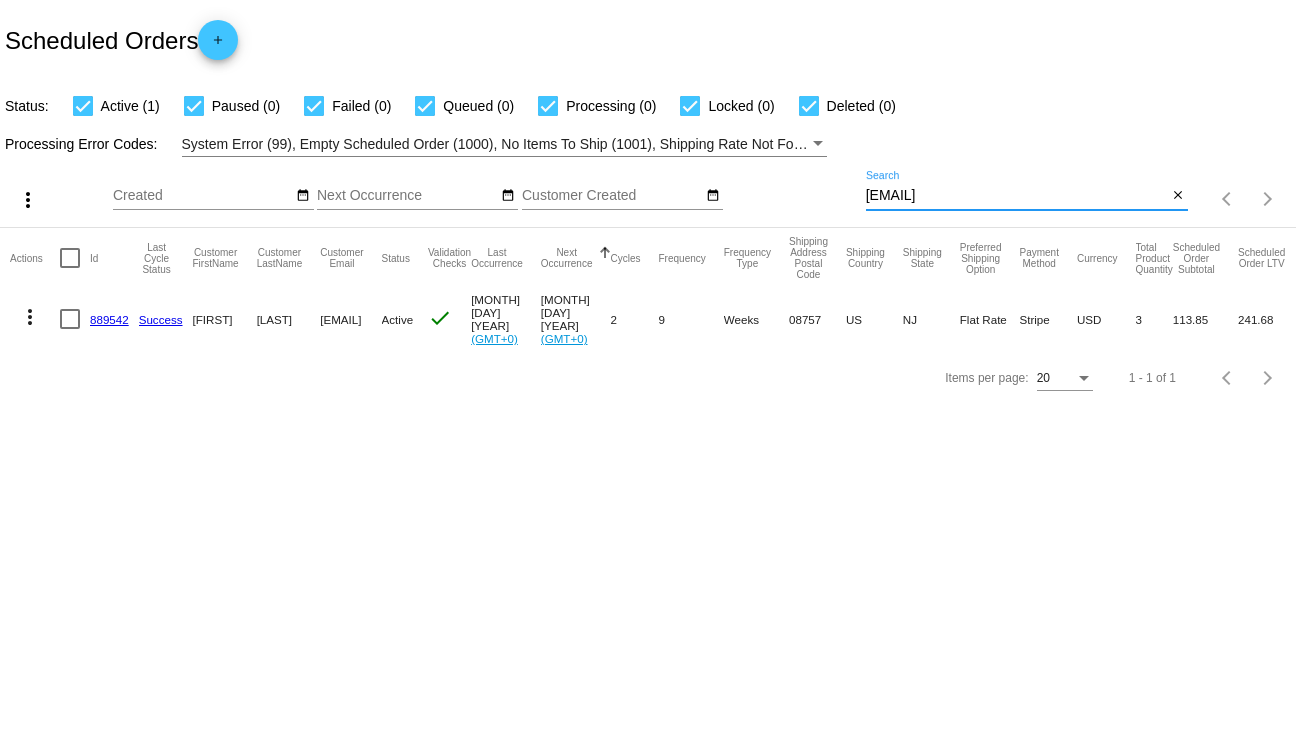 type on "[EMAIL]" 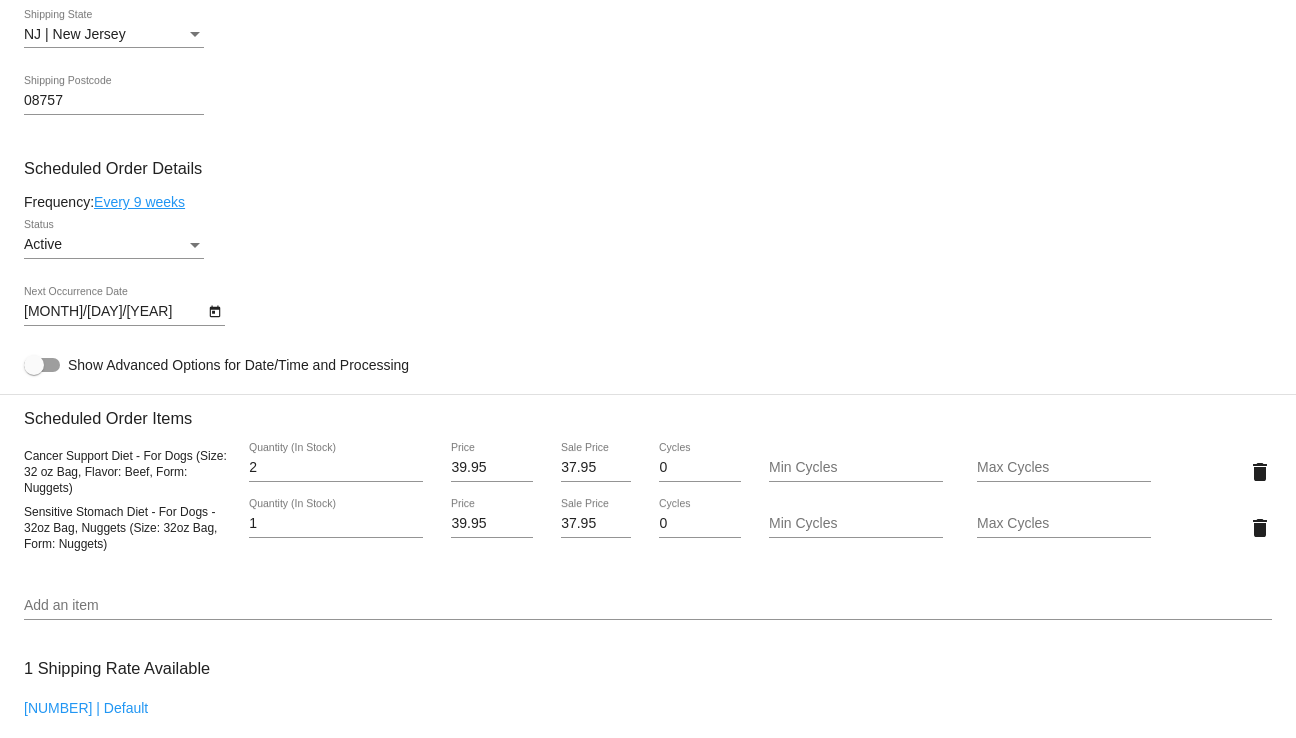 scroll, scrollTop: 1752, scrollLeft: 0, axis: vertical 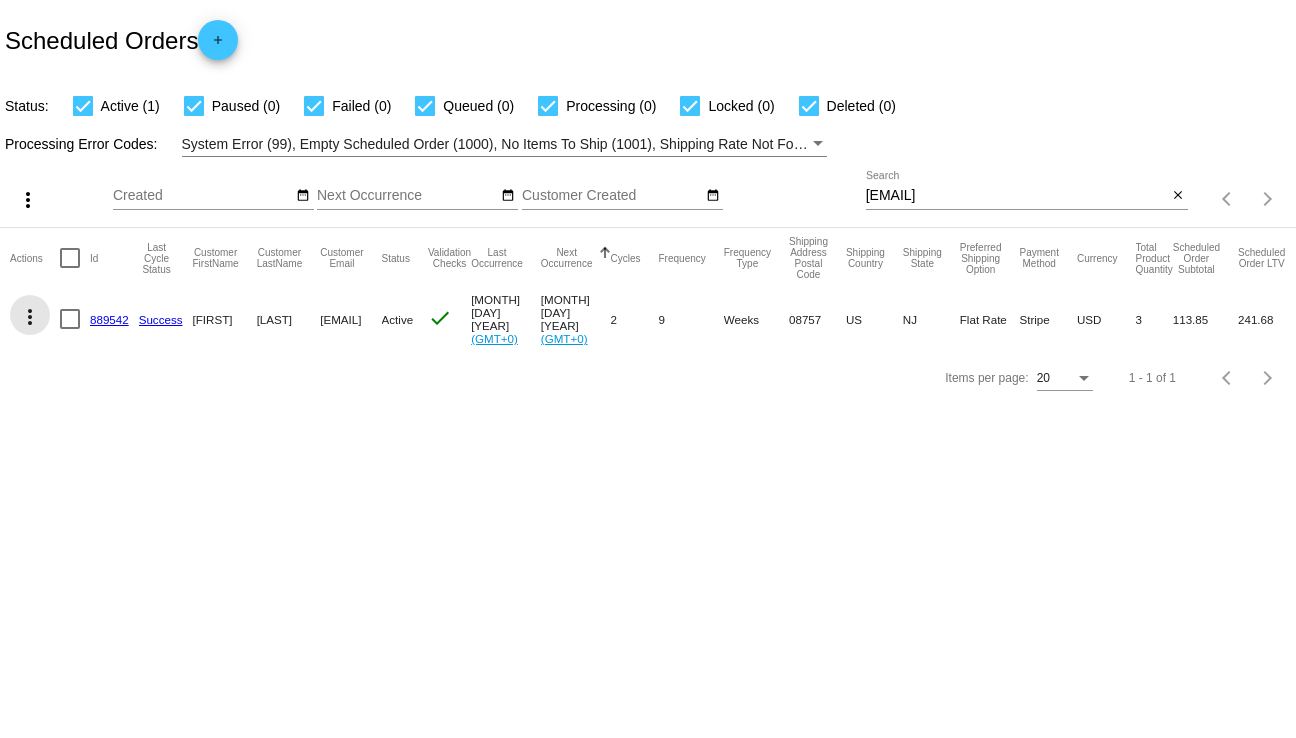 click on "more_vert" at bounding box center (30, 317) 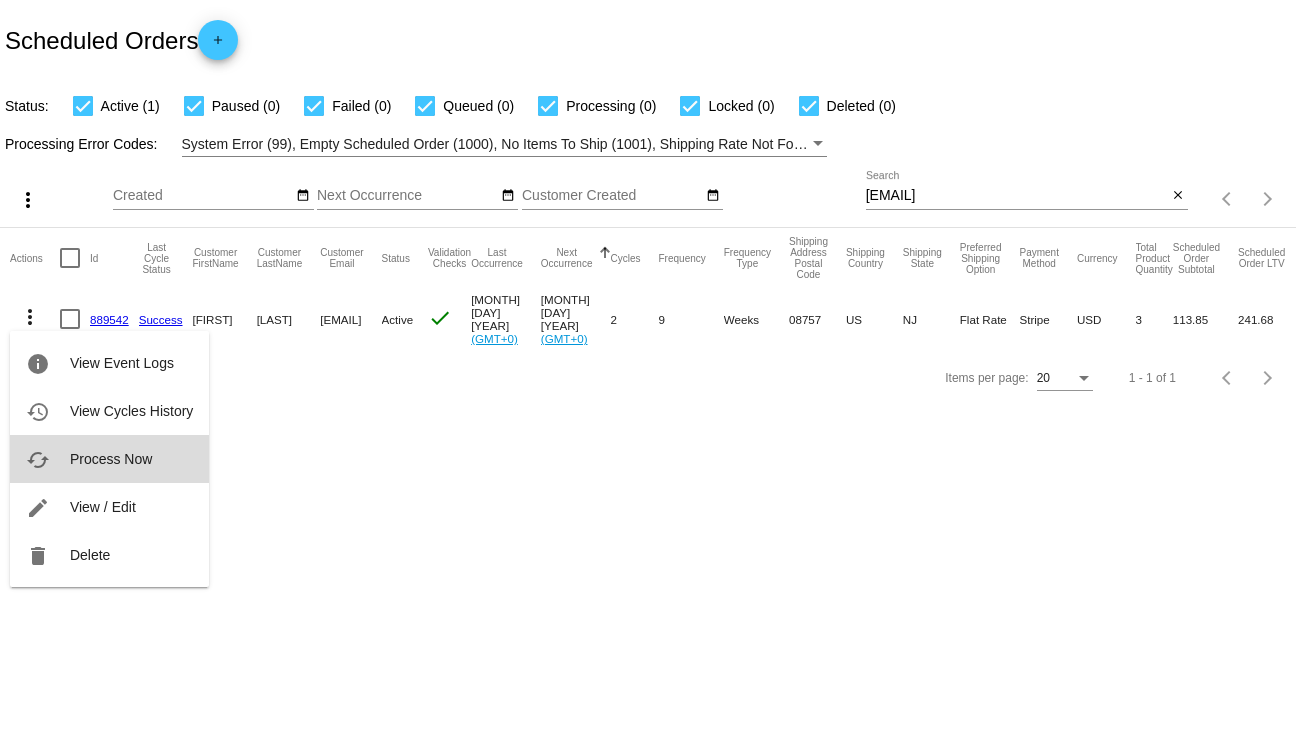 click on "Process Now" at bounding box center (111, 459) 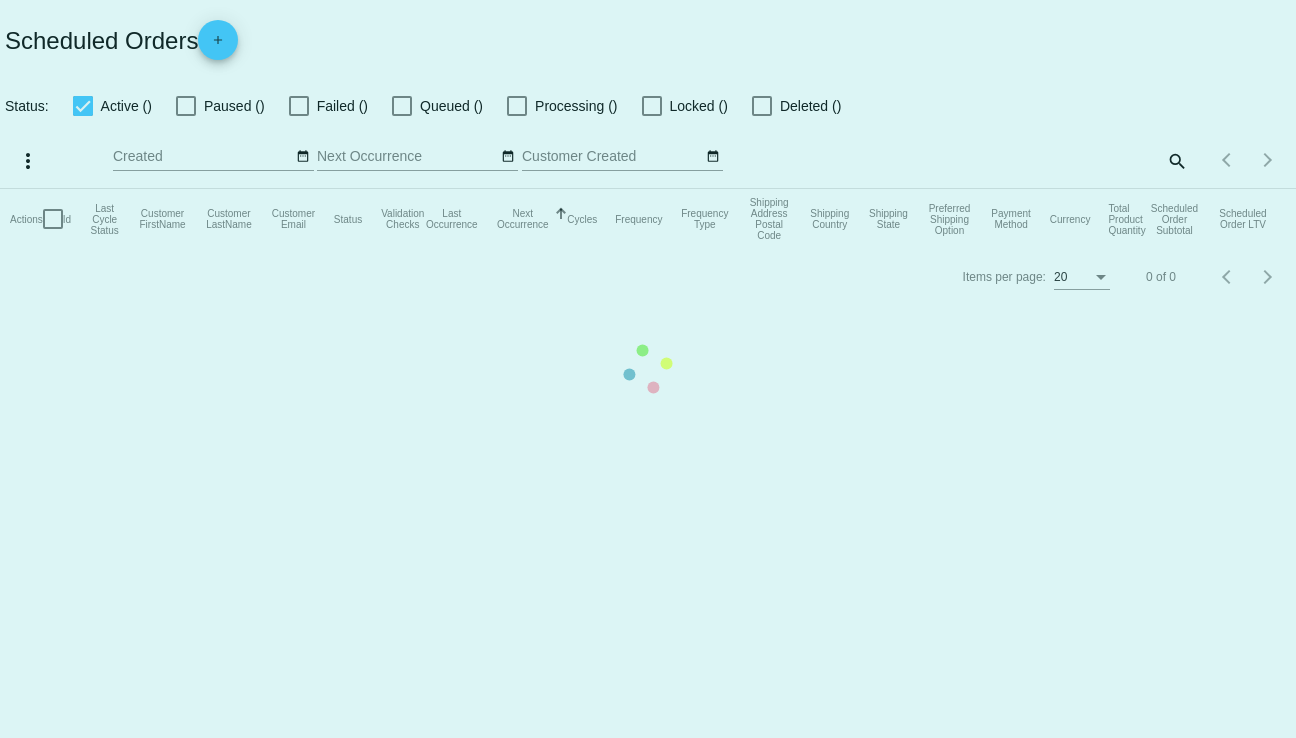 scroll, scrollTop: 0, scrollLeft: 0, axis: both 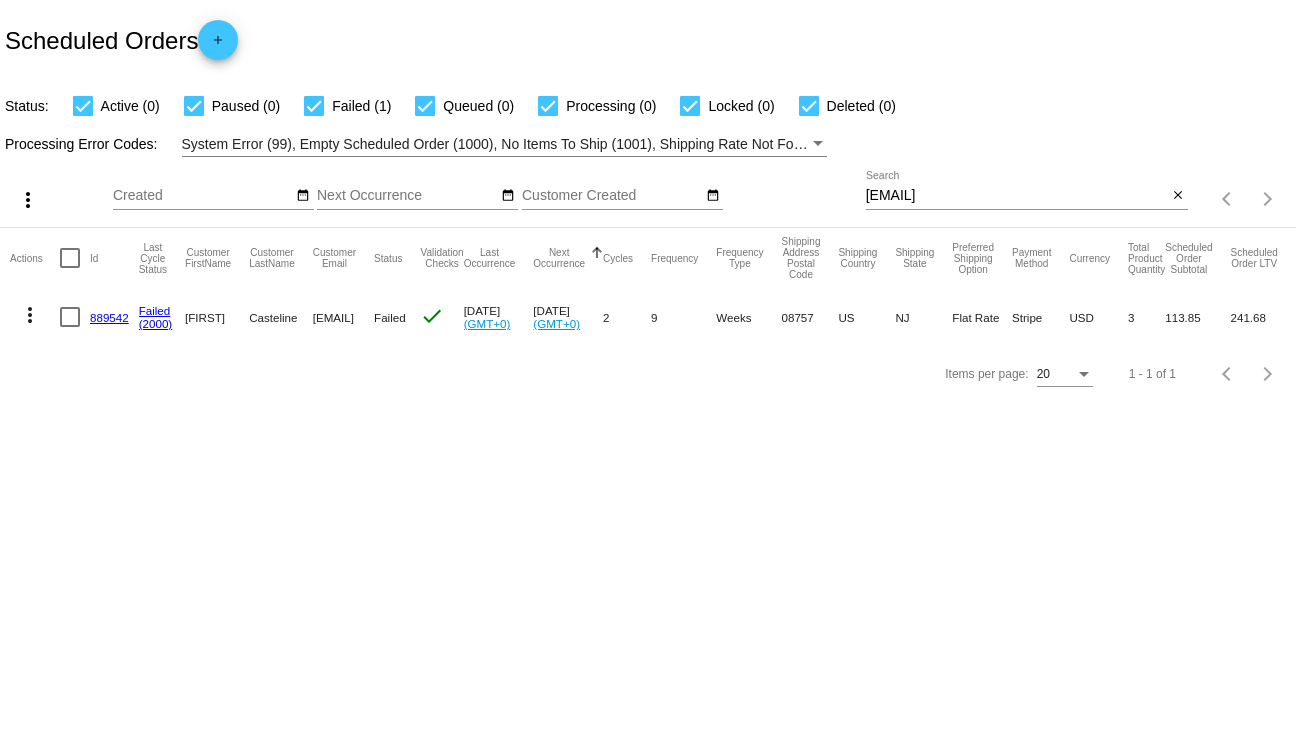 click on "889542" at bounding box center [109, 317] 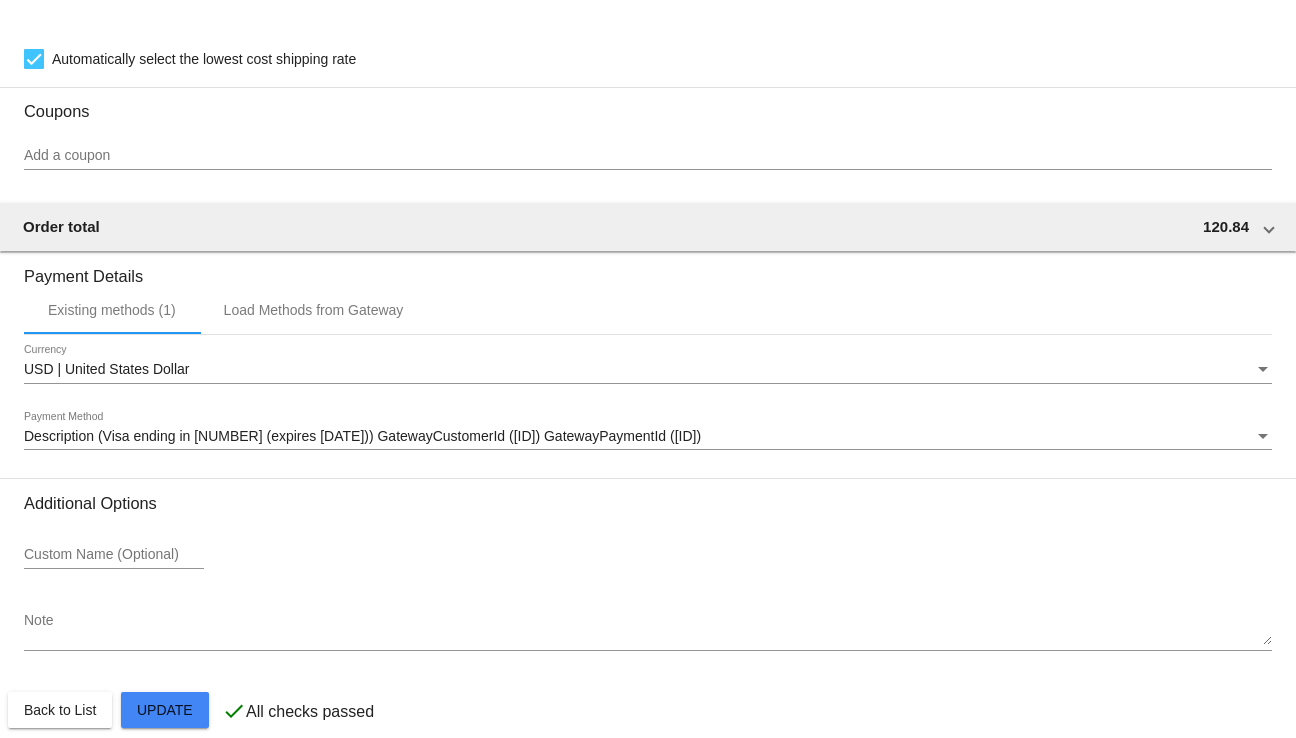 scroll, scrollTop: 1800, scrollLeft: 0, axis: vertical 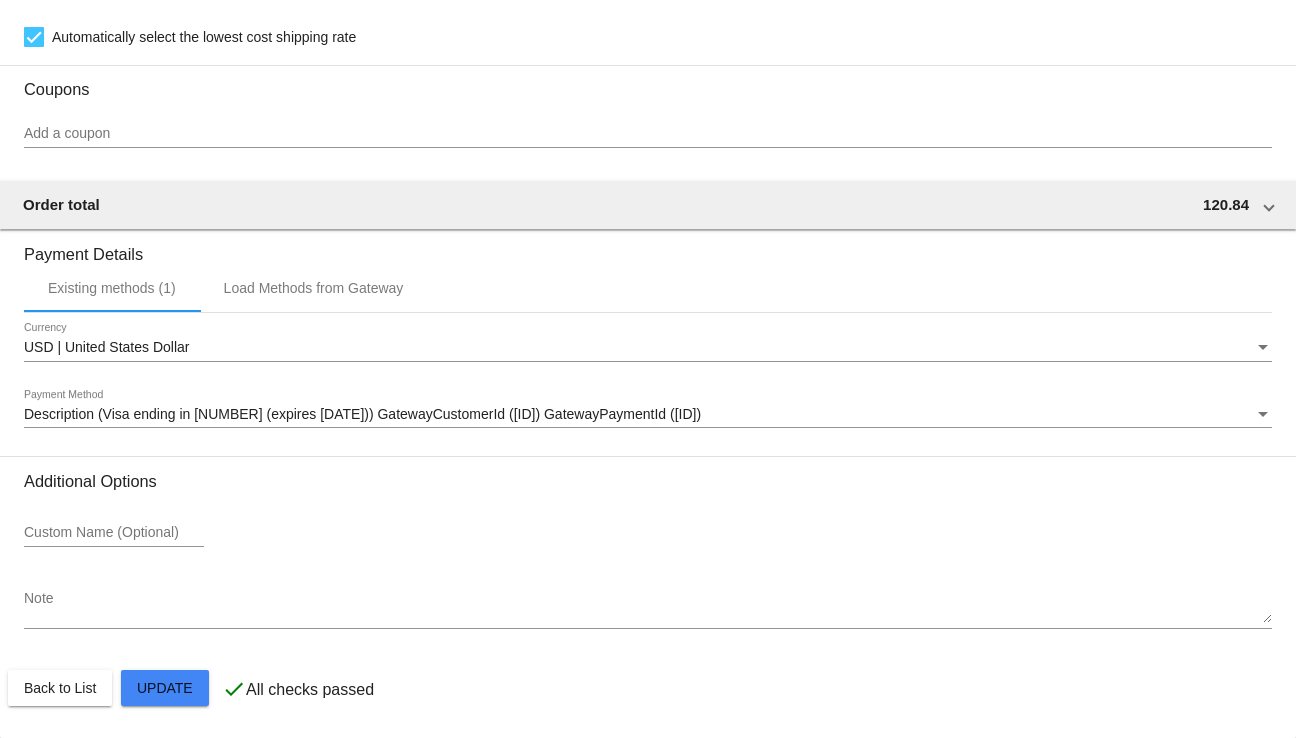 click on "Description (Visa ending in [NUMBER] (expires [DATE])) GatewayCustomerId ([ID])
GatewayPaymentId ([ID])" at bounding box center (362, 414) 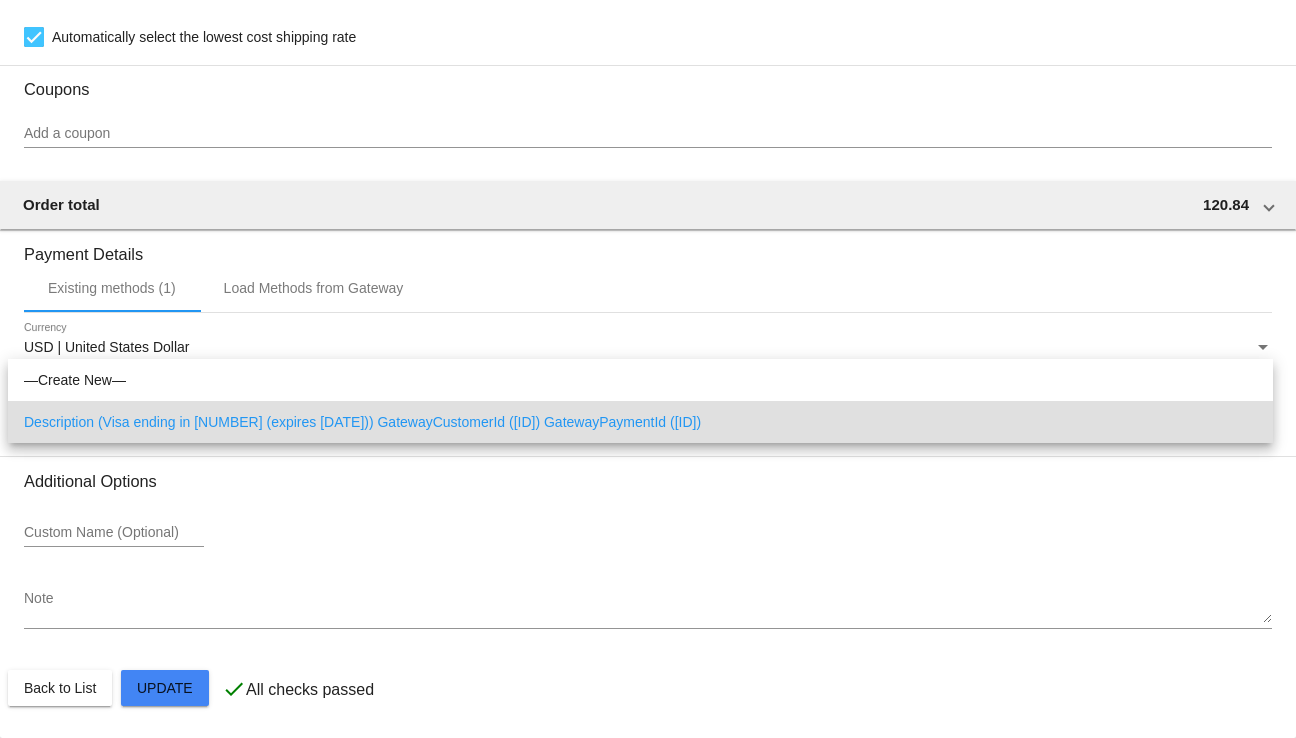 click at bounding box center (648, 369) 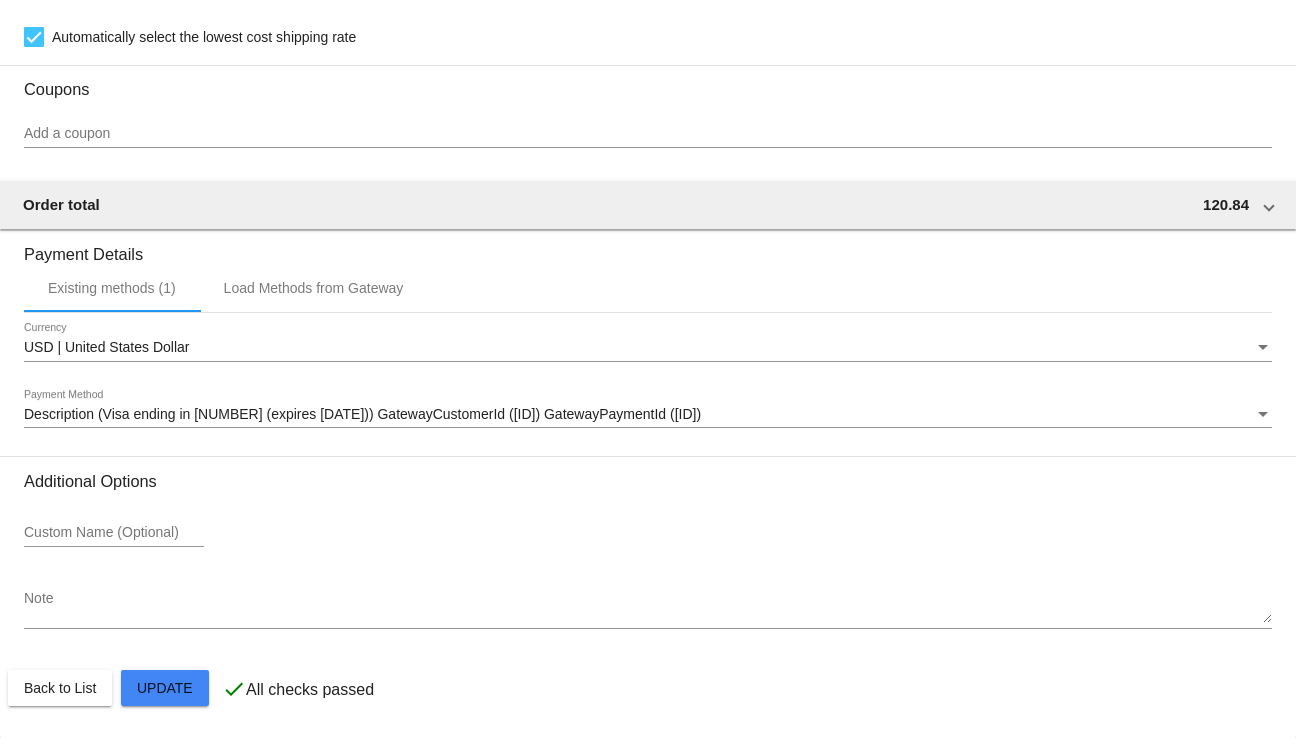 scroll, scrollTop: 1808, scrollLeft: 0, axis: vertical 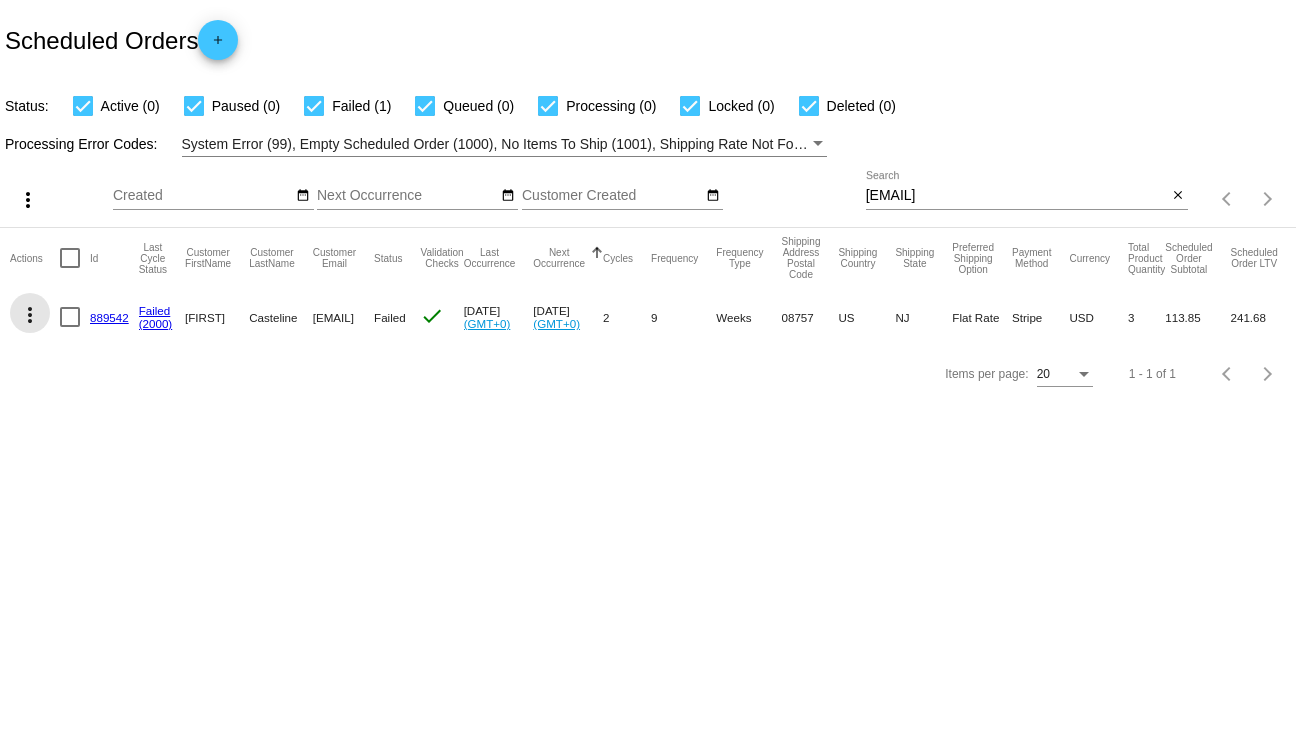 click on "more_vert" at bounding box center [30, 315] 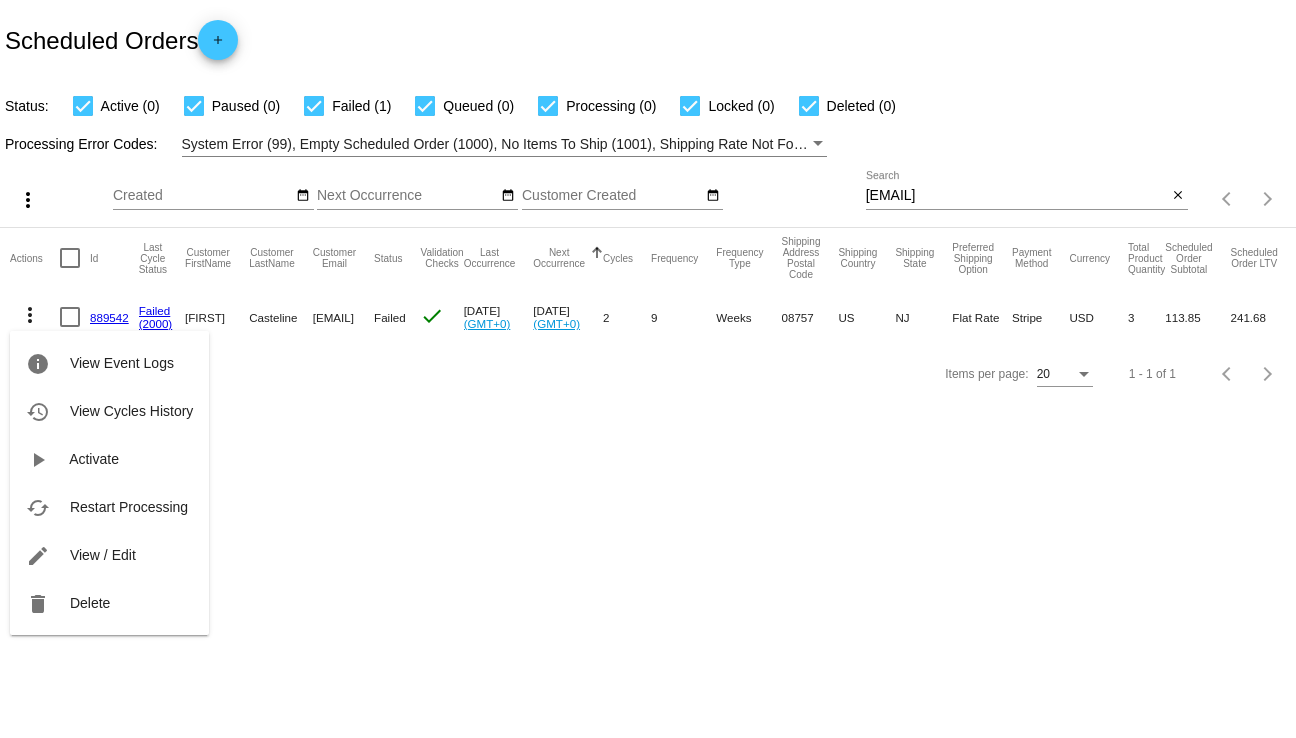 drag, startPoint x: 174, startPoint y: 499, endPoint x: 252, endPoint y: 487, distance: 78.91768 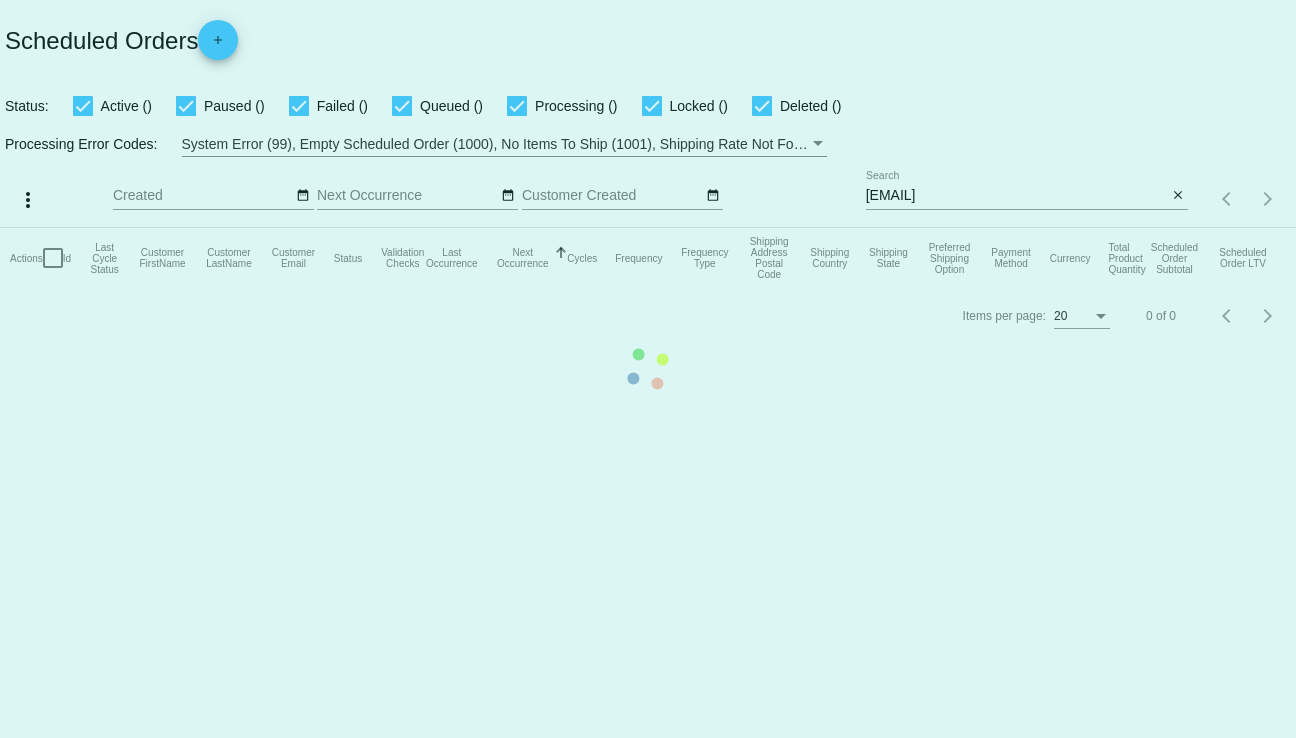 scroll, scrollTop: 0, scrollLeft: 0, axis: both 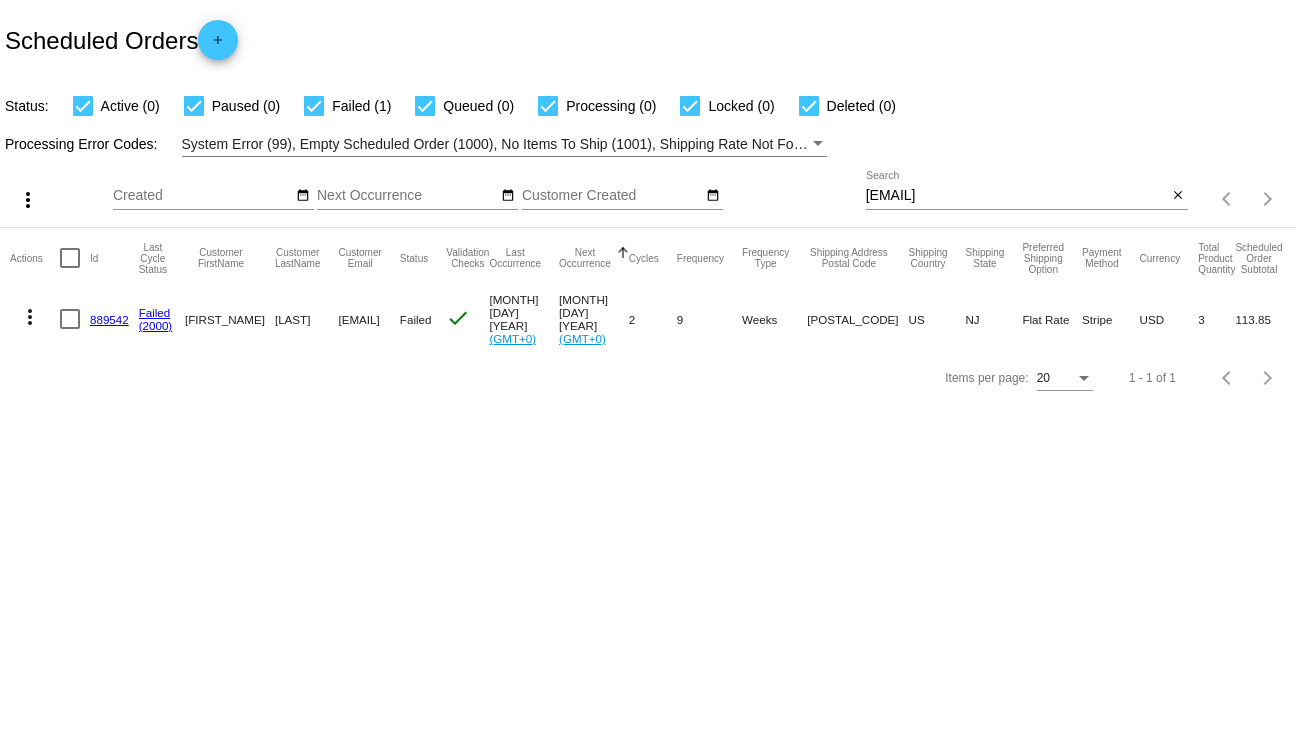 click on "889542" at bounding box center (109, 319) 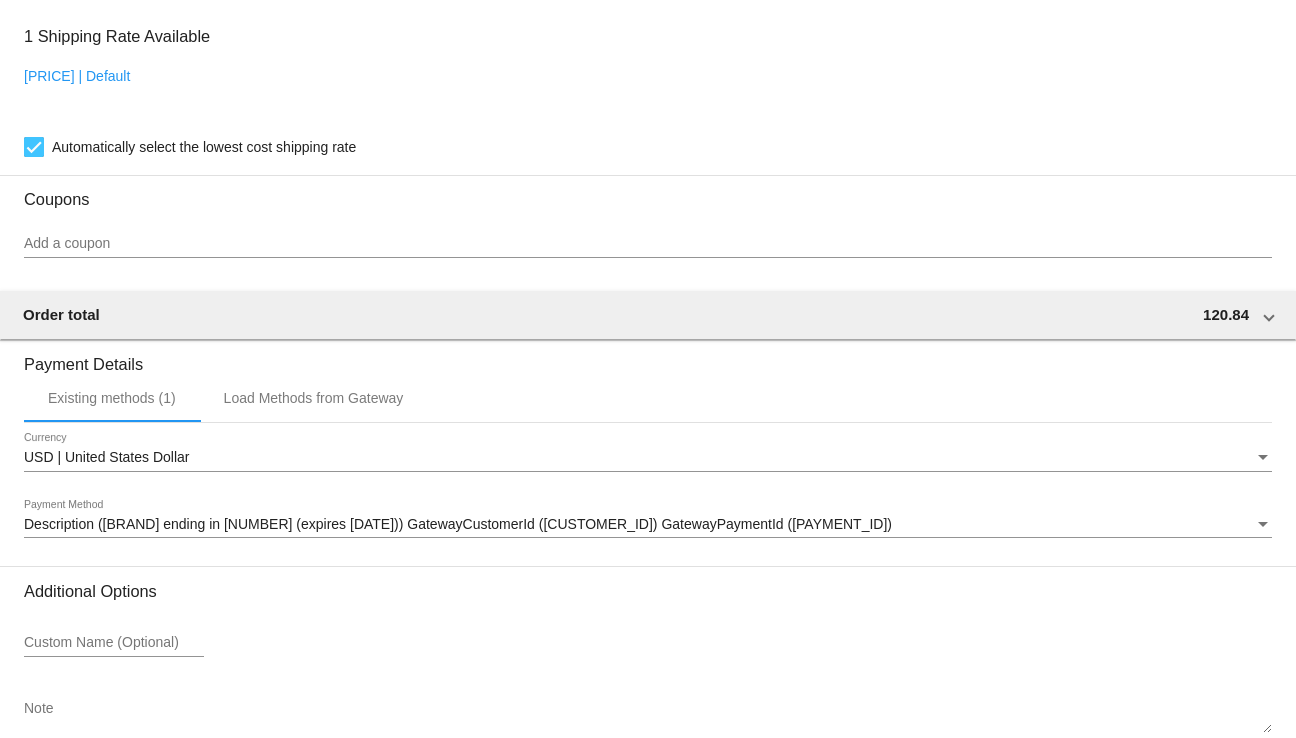 scroll, scrollTop: 1700, scrollLeft: 0, axis: vertical 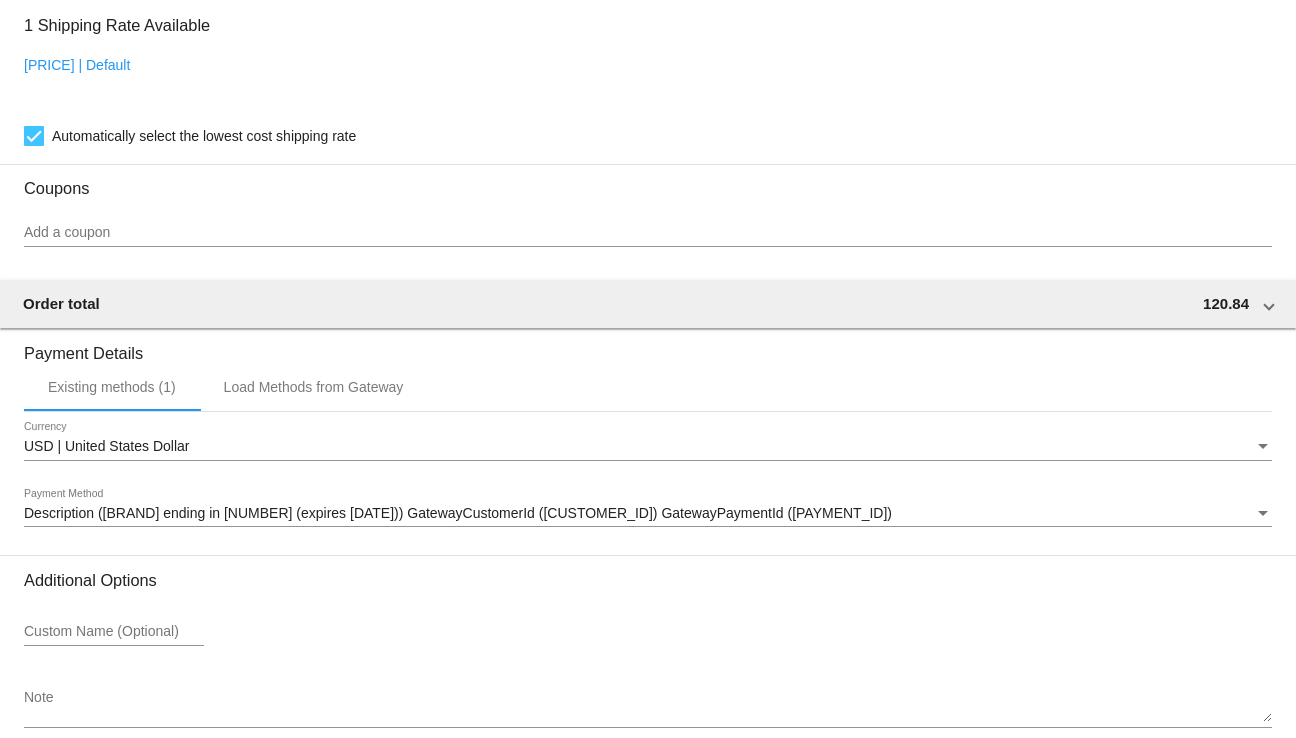 click on "Description ([BRAND] ending in [NUMBER] (expires [DATE])) GatewayCustomerId ([CUSTOMER_ID])
GatewayPaymentId ([PAYMENT_ID])" at bounding box center [458, 513] 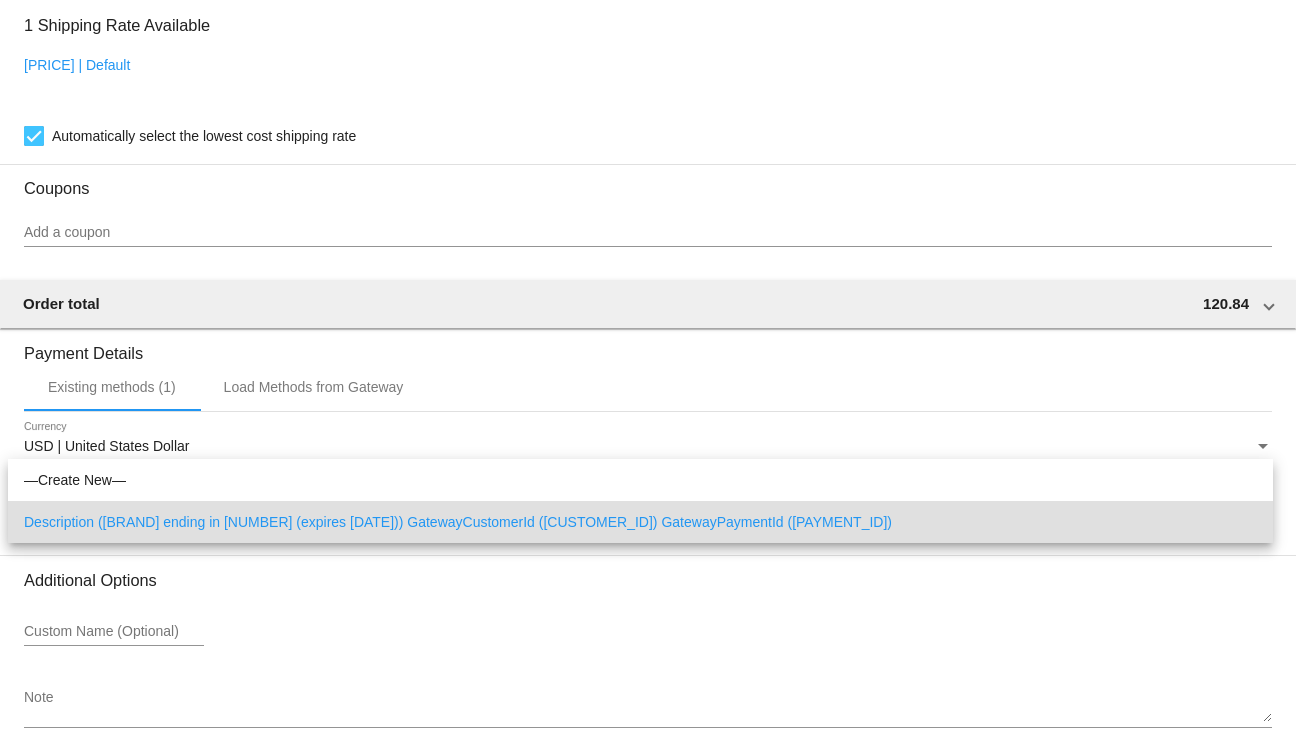 click at bounding box center (648, 369) 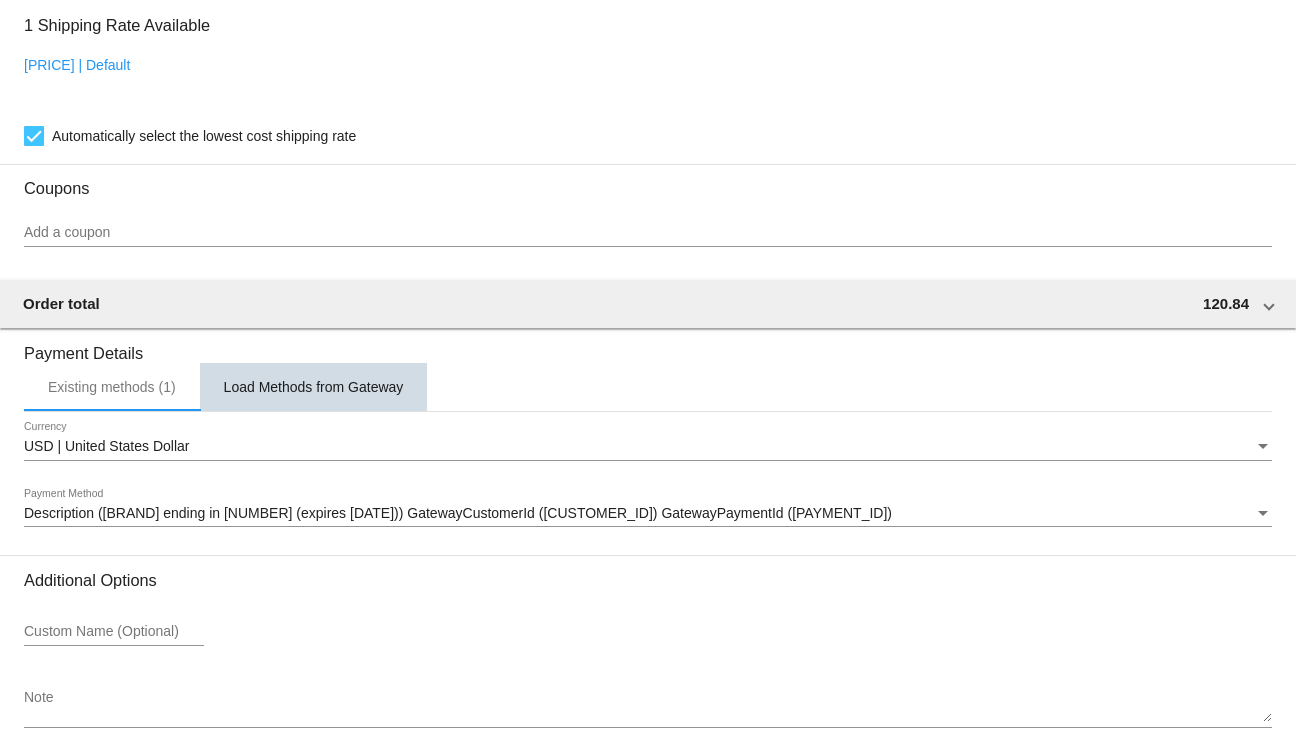 click on "Load Methods from Gateway" at bounding box center (314, 387) 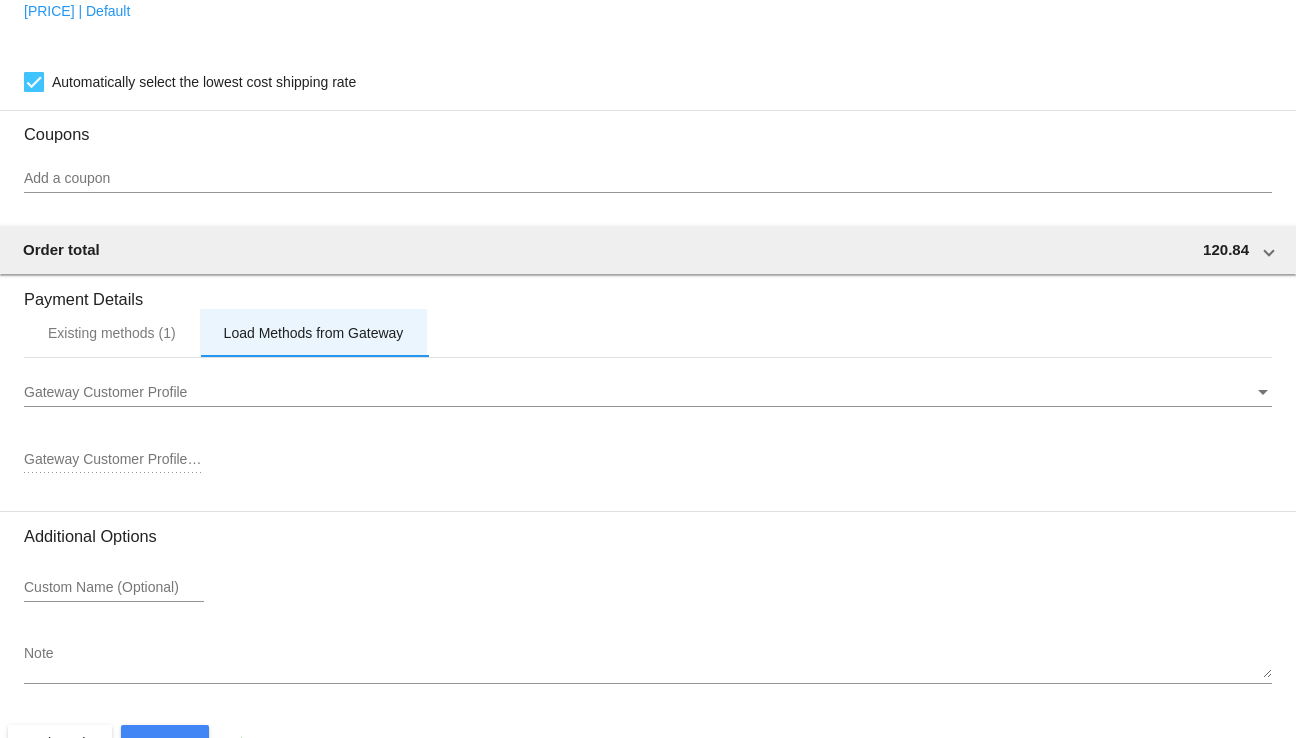 scroll, scrollTop: 1800, scrollLeft: 0, axis: vertical 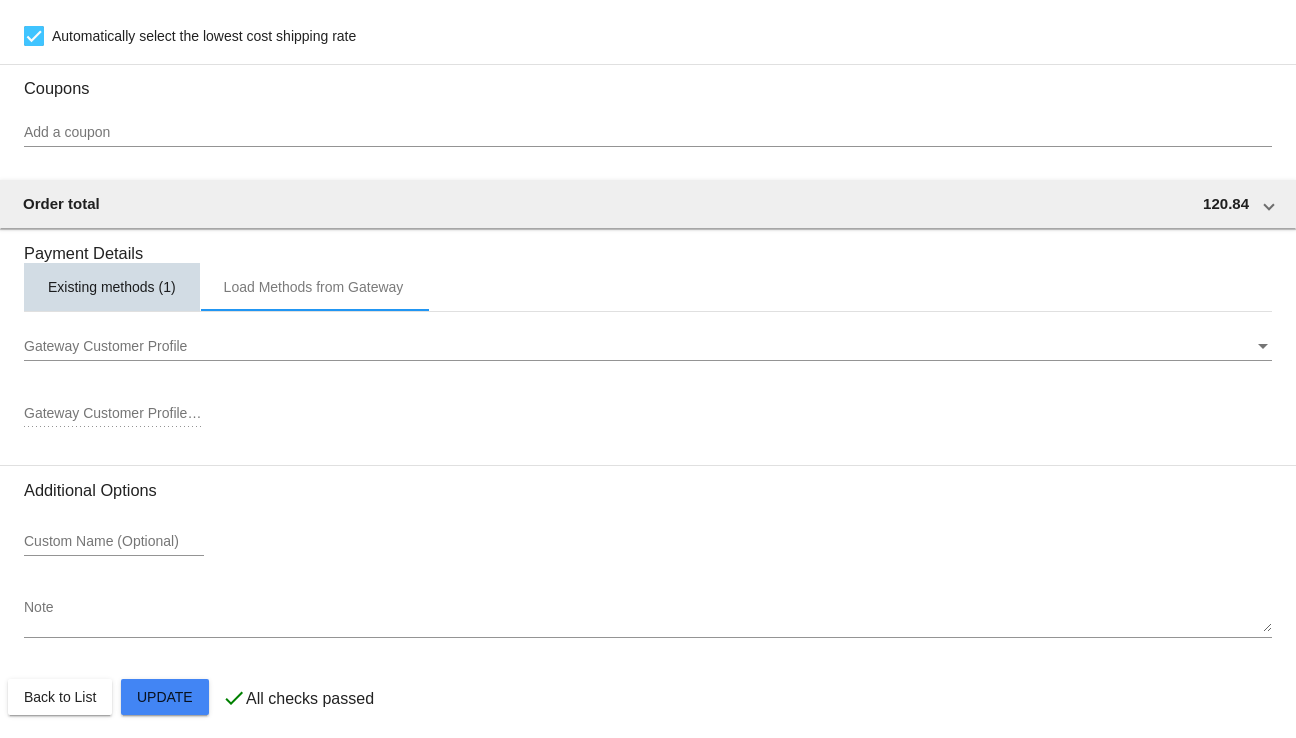 click on "Existing methods (1)" at bounding box center [112, 287] 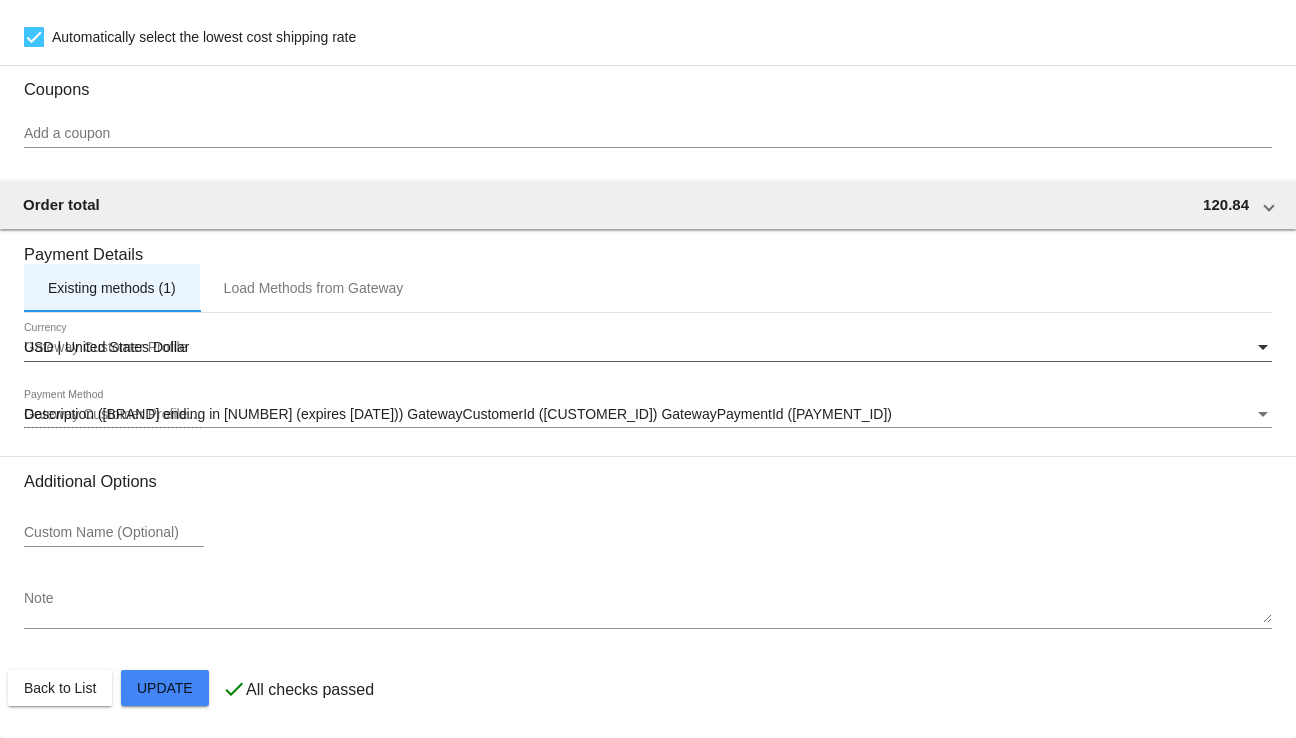 scroll, scrollTop: 1808, scrollLeft: 0, axis: vertical 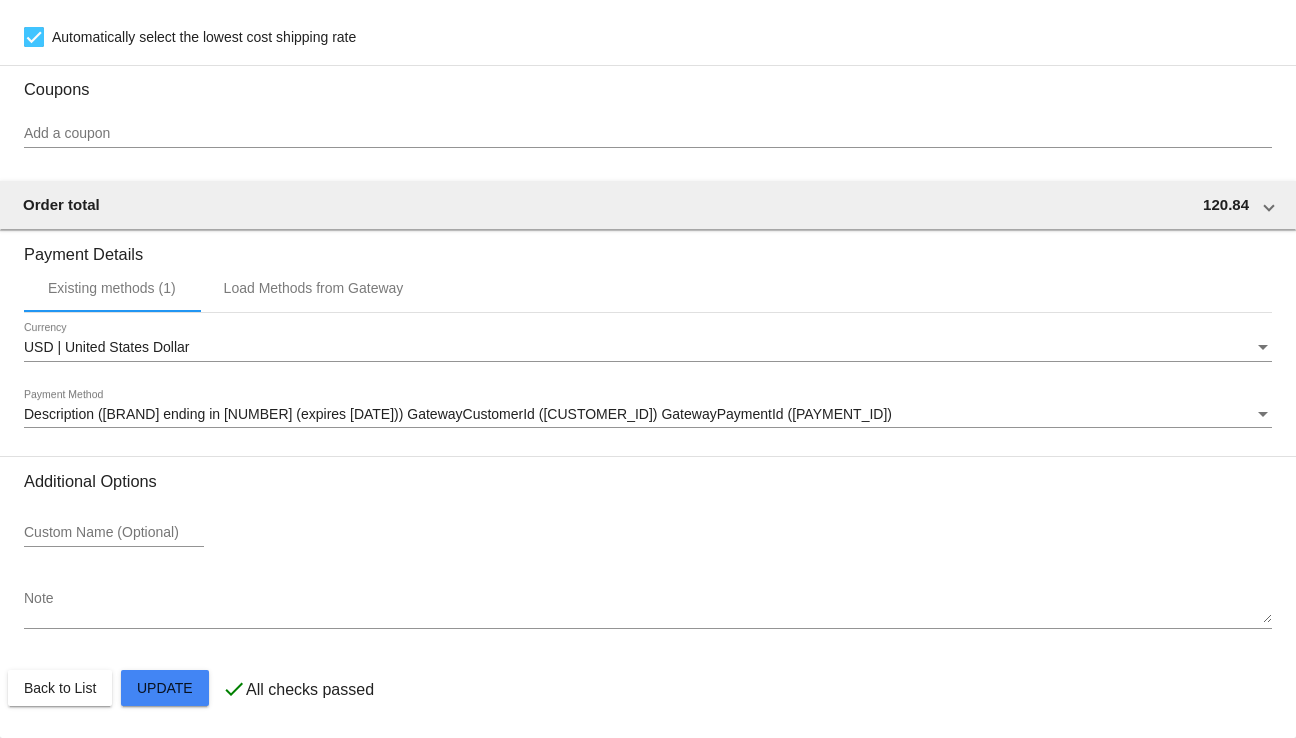 click on "Description ([BRAND] ending in [NUMBER] (expires [DATE])) GatewayCustomerId ([CUSTOMER_ID])
GatewayPaymentId ([PAYMENT_ID])" at bounding box center (458, 414) 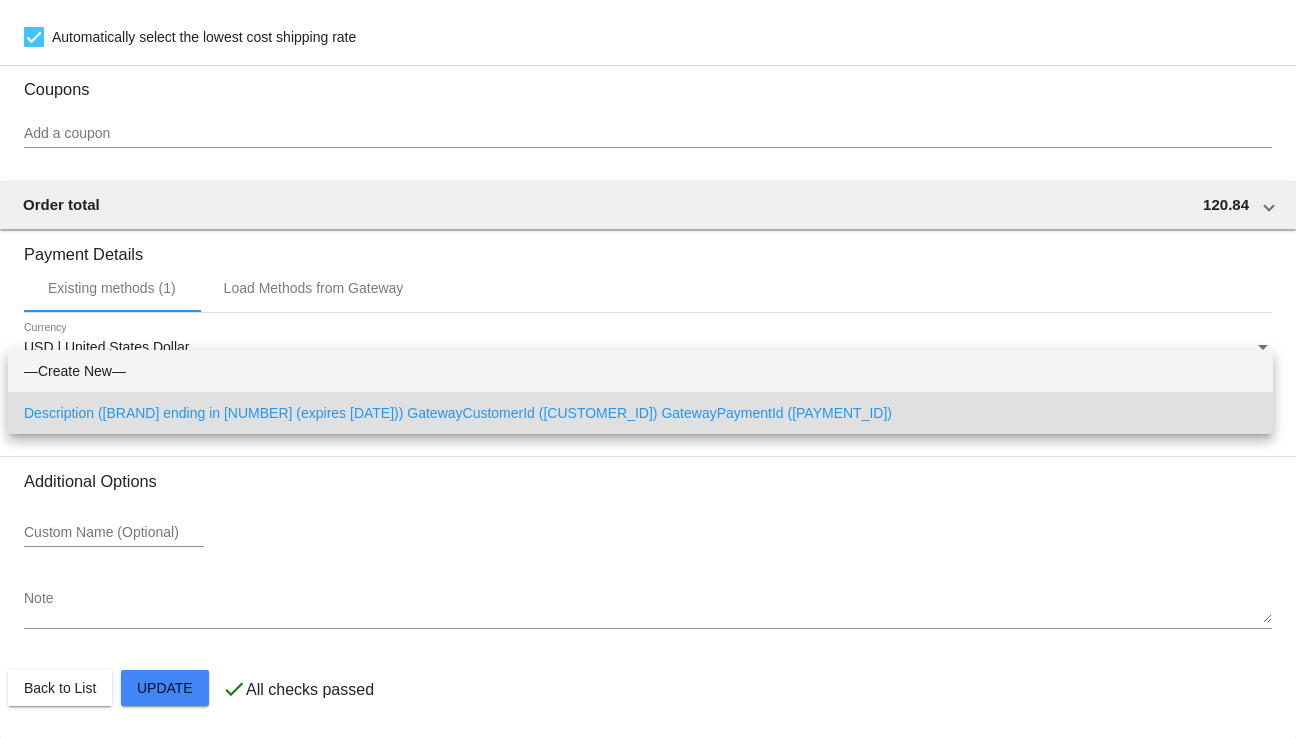 click on "—Create New—" at bounding box center [640, 371] 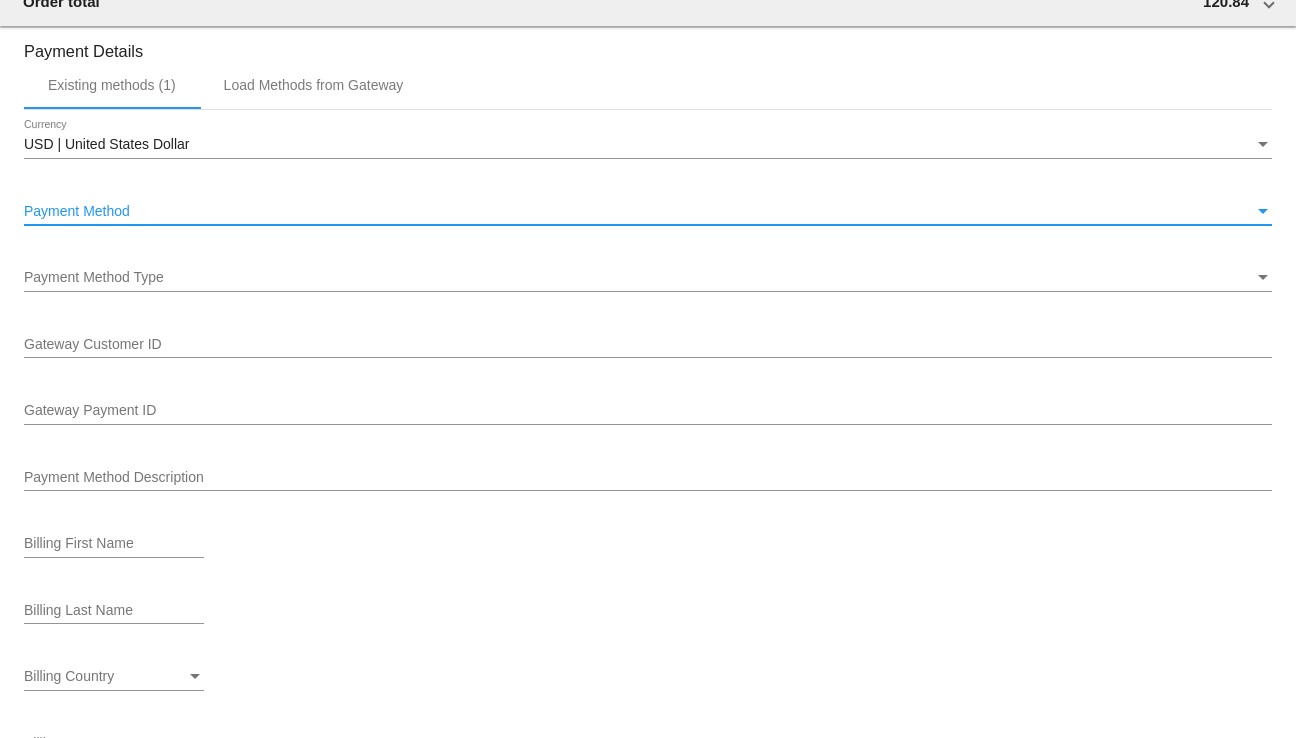 scroll, scrollTop: 2008, scrollLeft: 0, axis: vertical 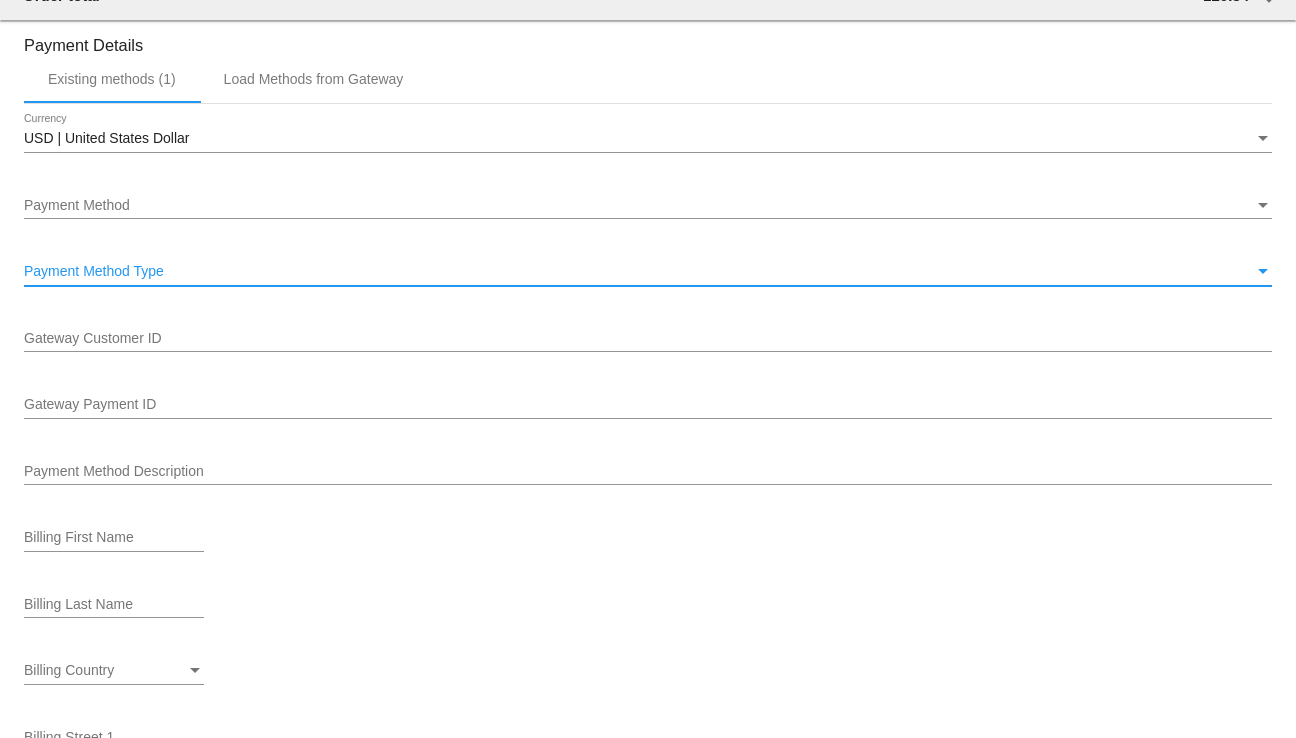 drag, startPoint x: 157, startPoint y: 277, endPoint x: 68, endPoint y: 274, distance: 89.050545 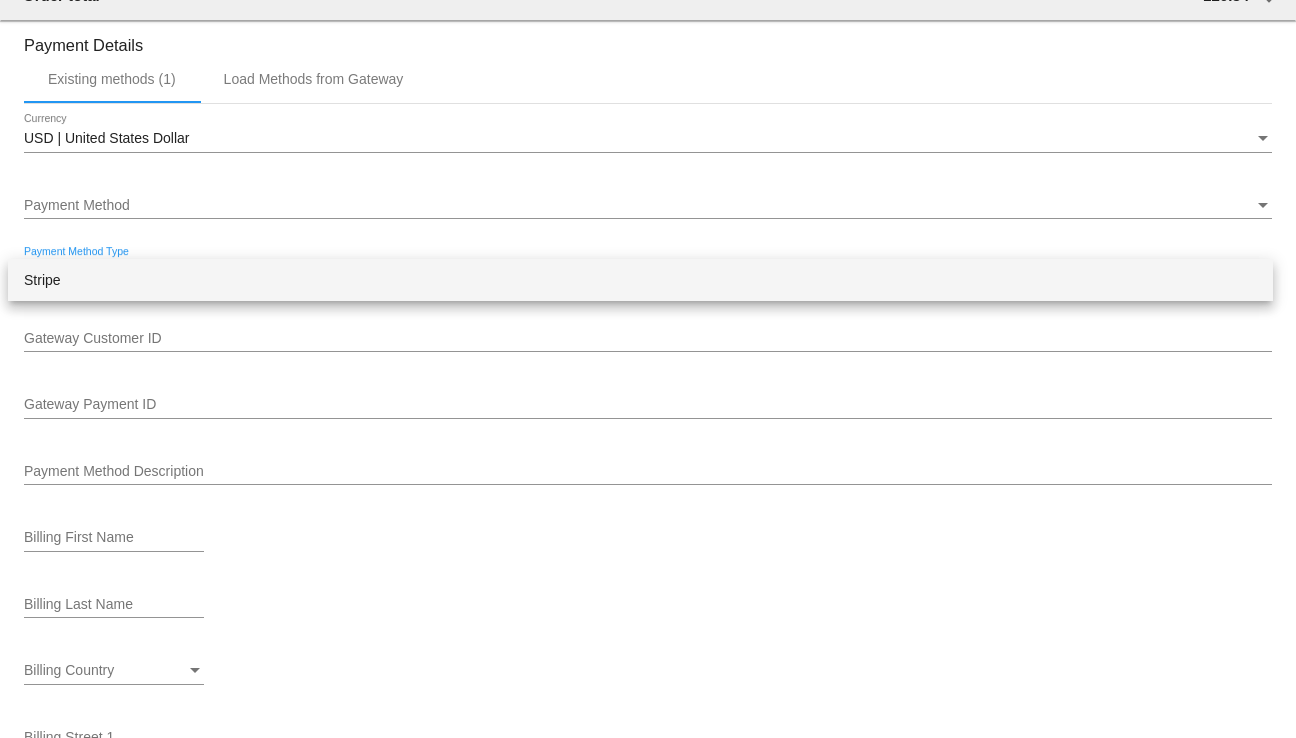 click at bounding box center [648, 369] 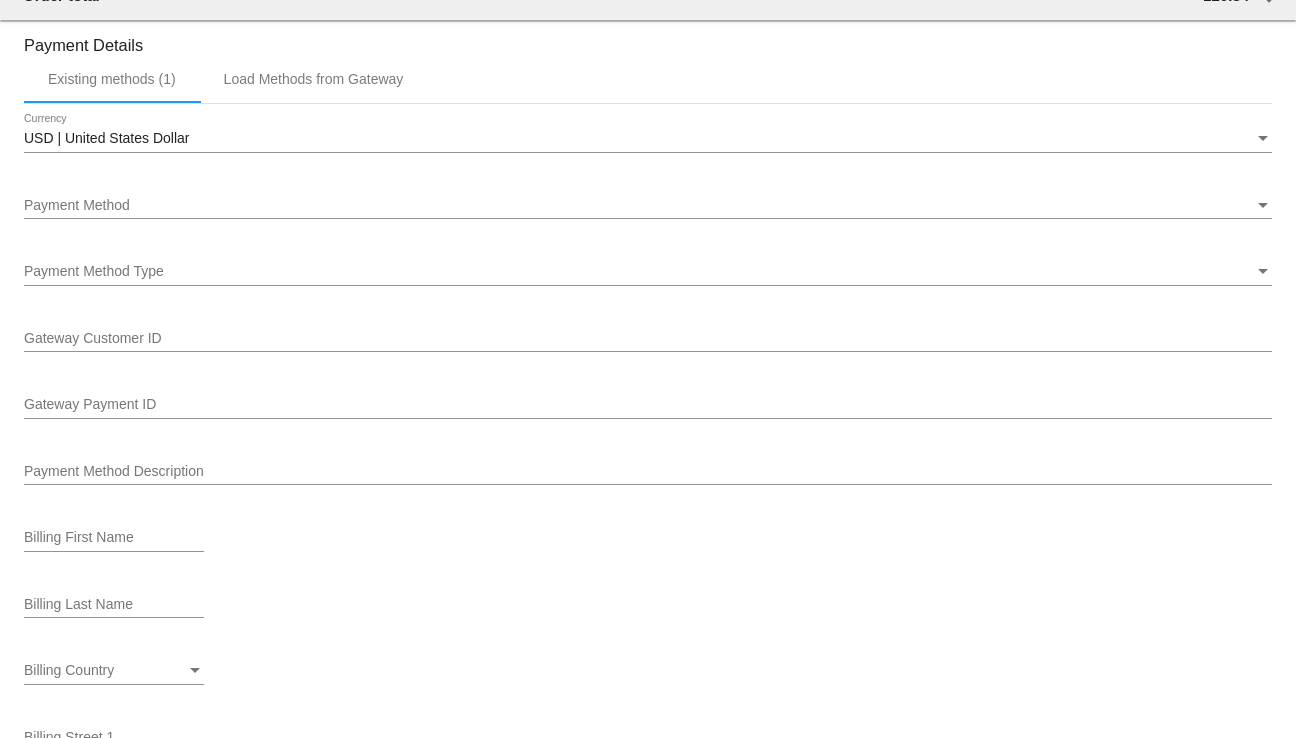 click at bounding box center (648, 285) 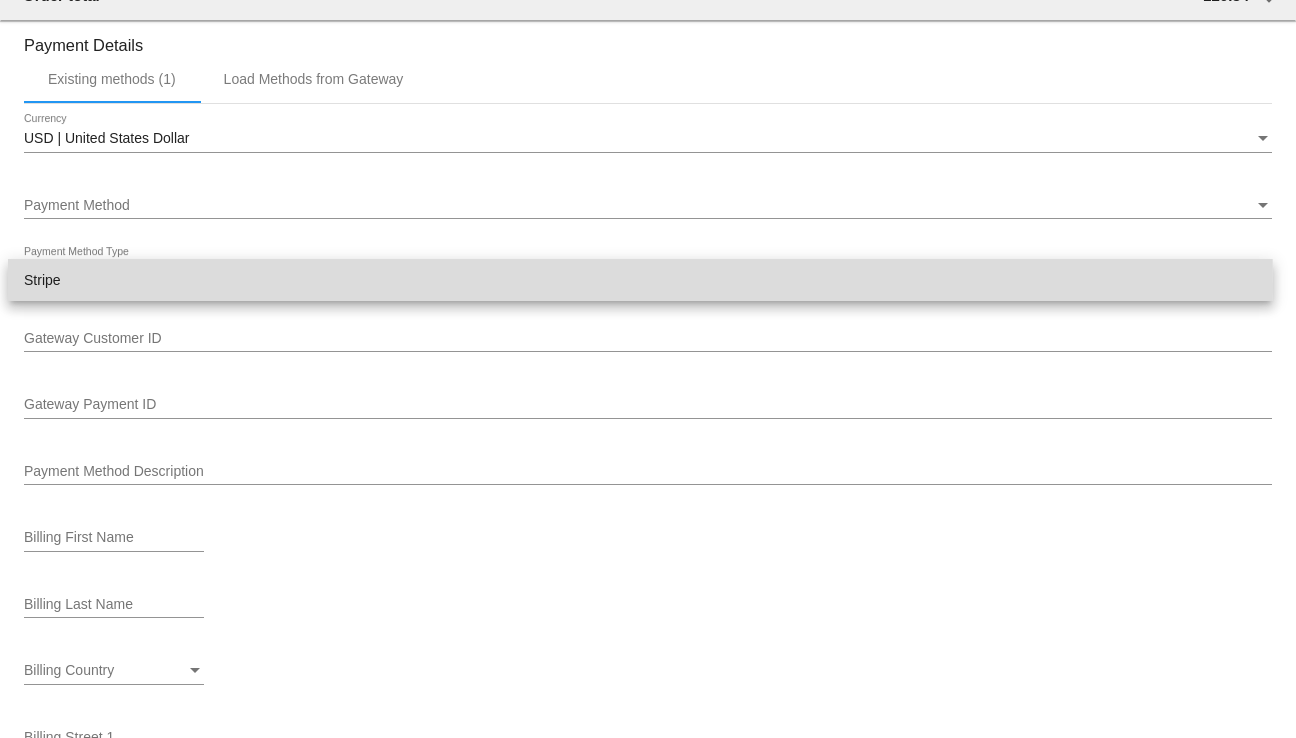 click on "Stripe" at bounding box center (640, 280) 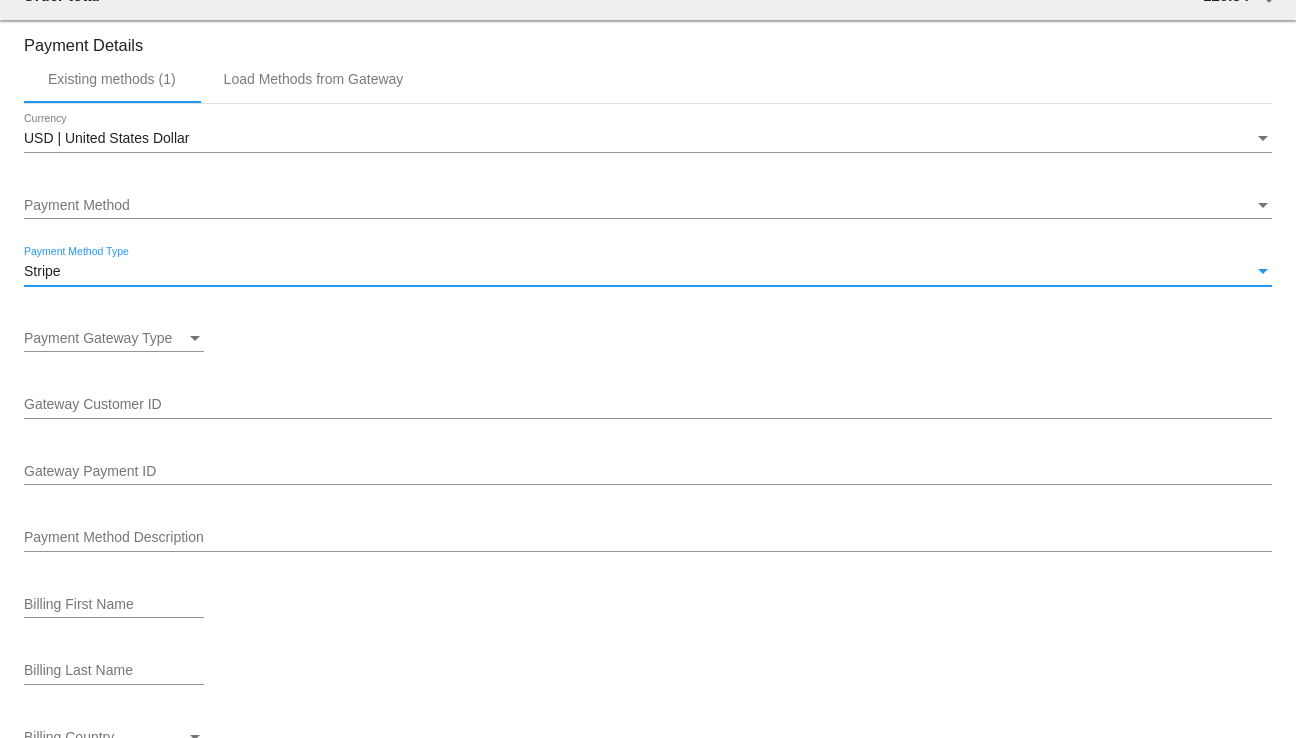 click on "Payment Gateway Type
Payment Gateway Type" at bounding box center (114, 332) 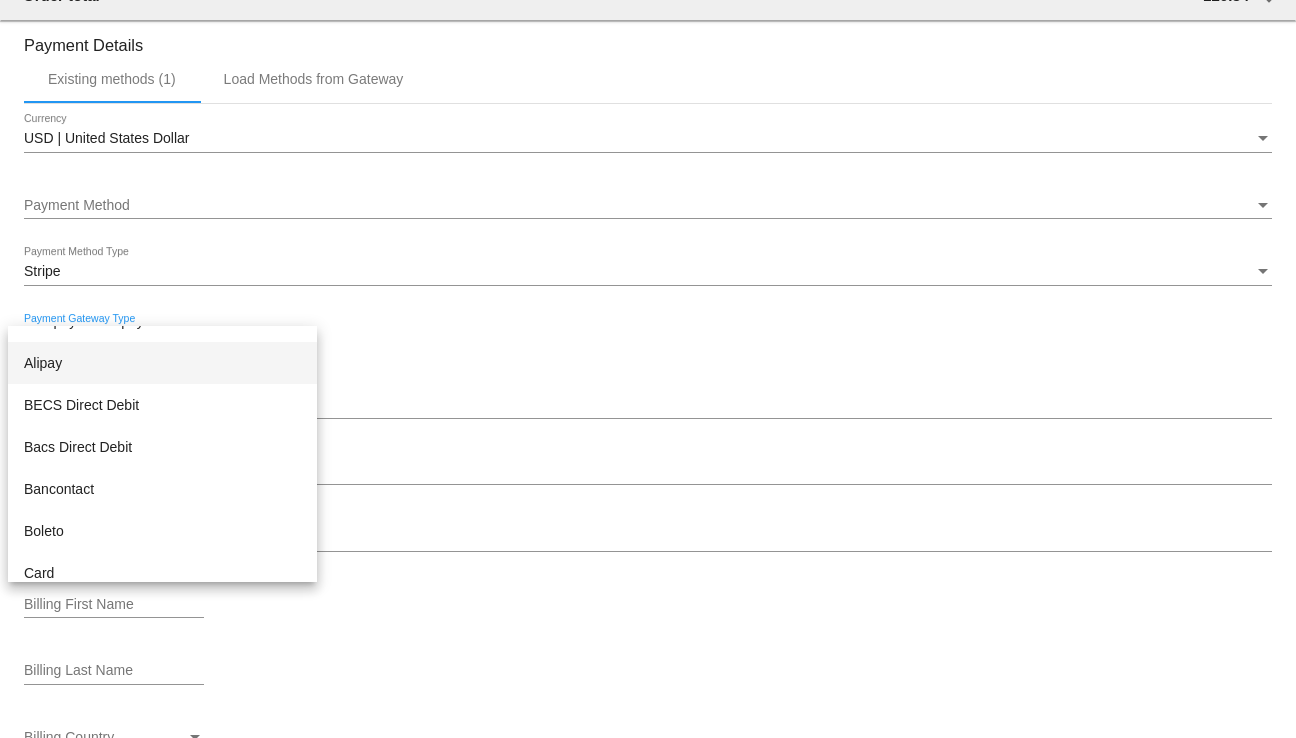 scroll, scrollTop: 200, scrollLeft: 0, axis: vertical 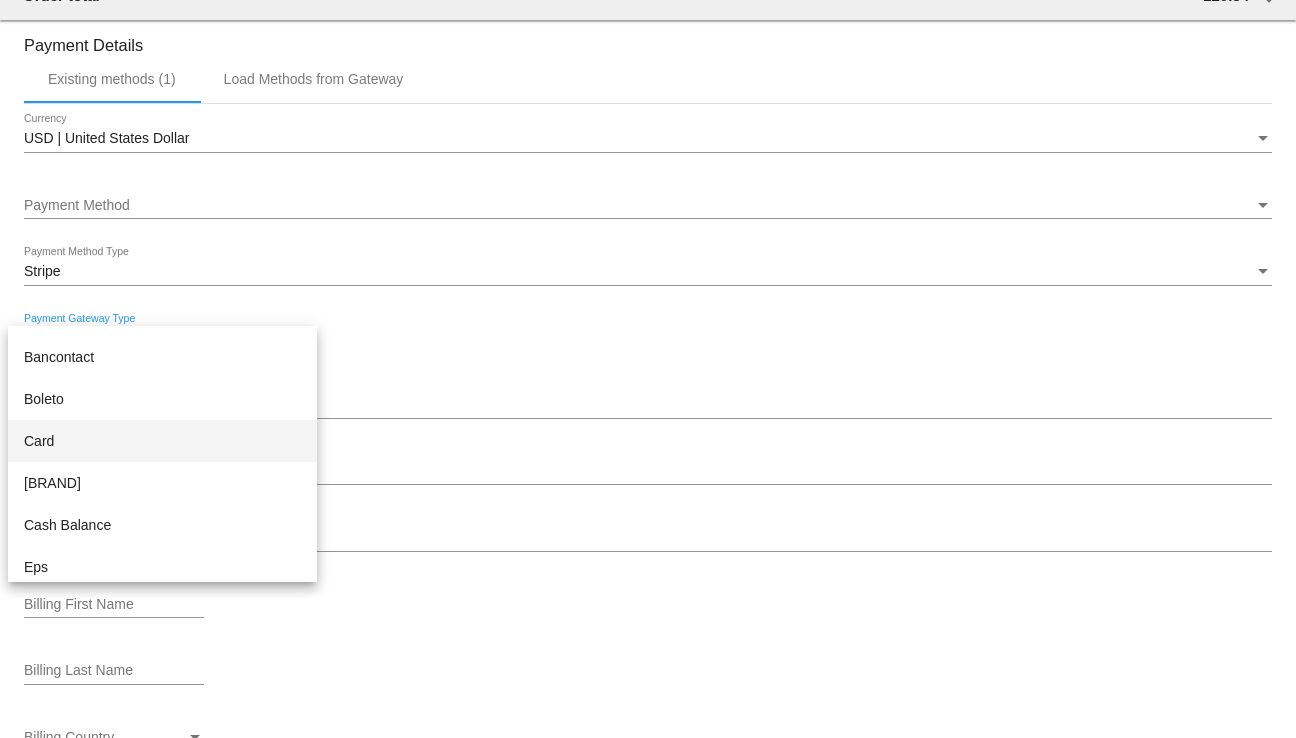 click on "Card" at bounding box center [162, 441] 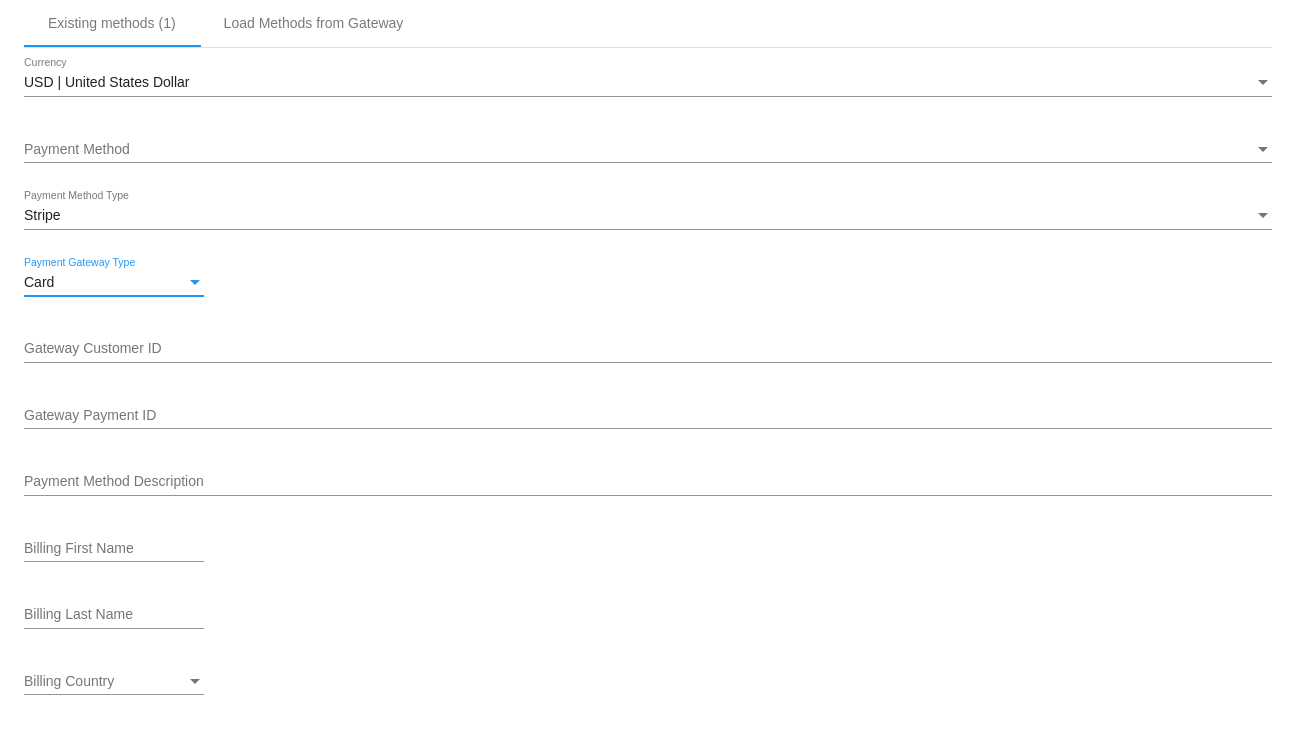scroll, scrollTop: 2108, scrollLeft: 0, axis: vertical 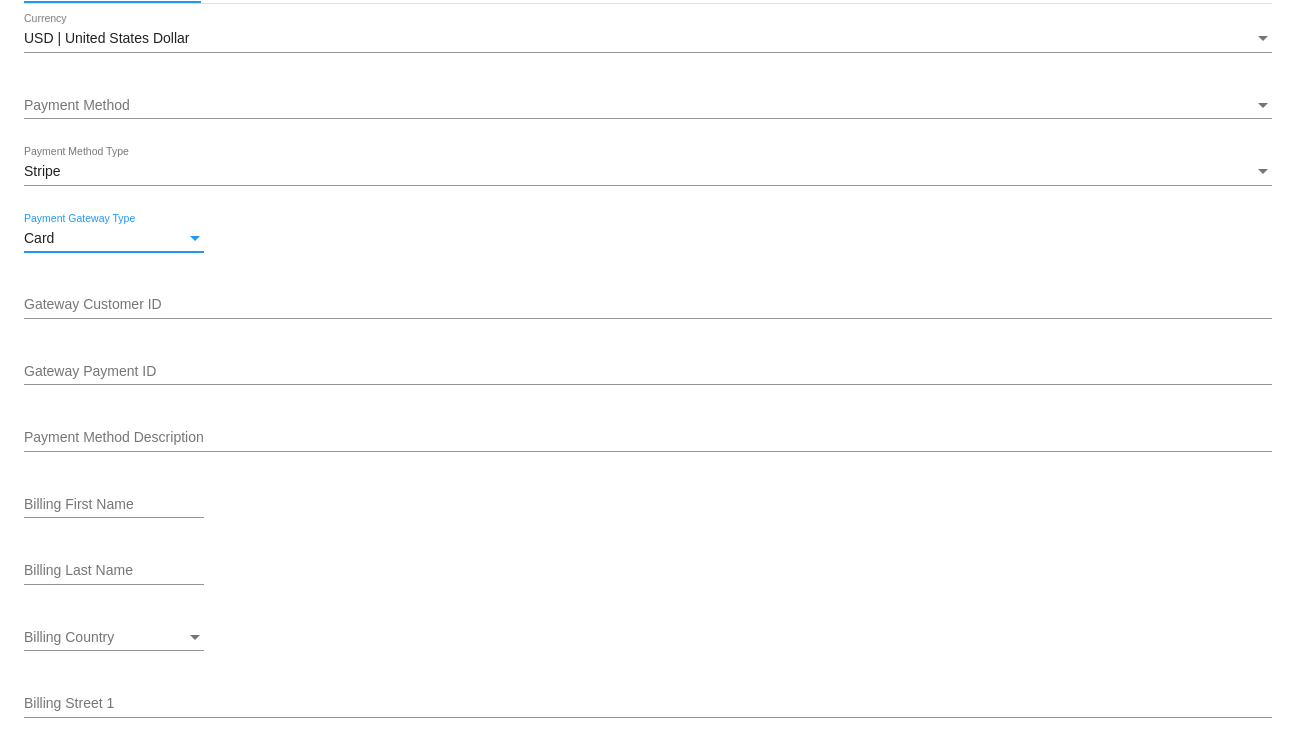 click on "Gateway Customer ID" at bounding box center (648, 299) 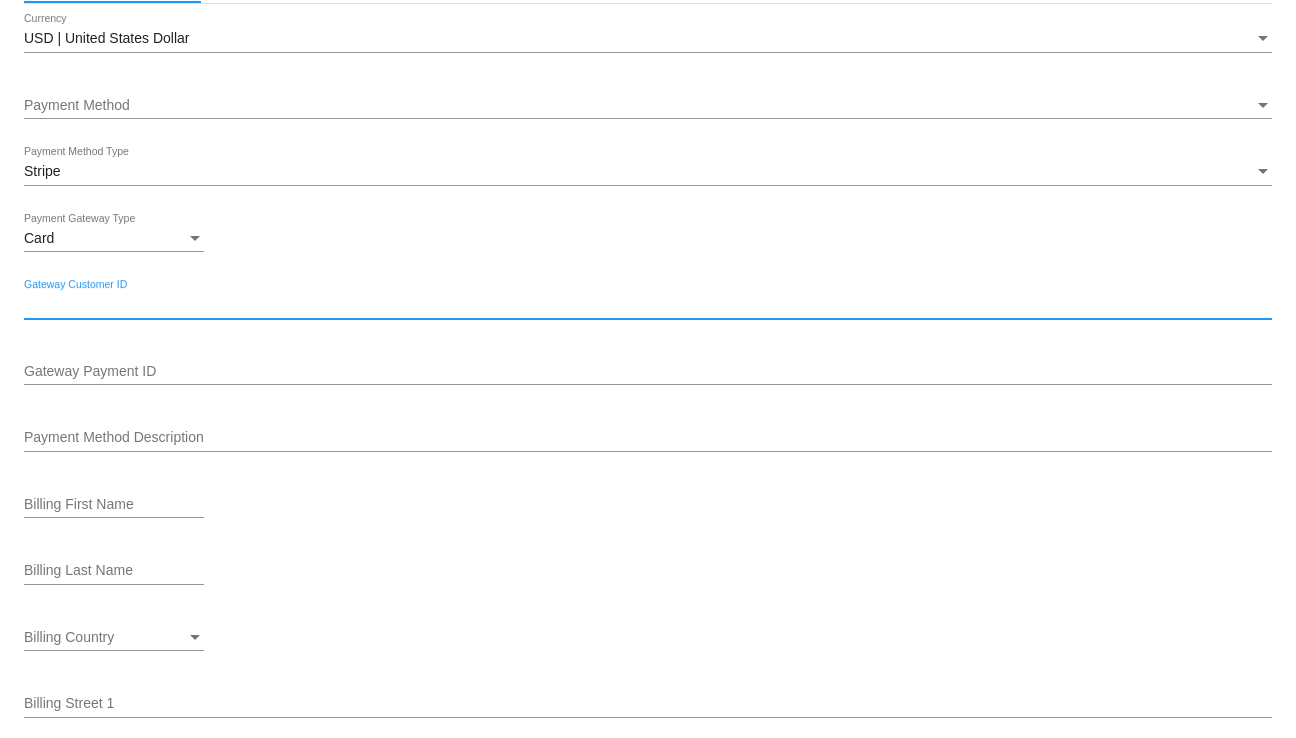 paste on "[GATEWAY_ID]" 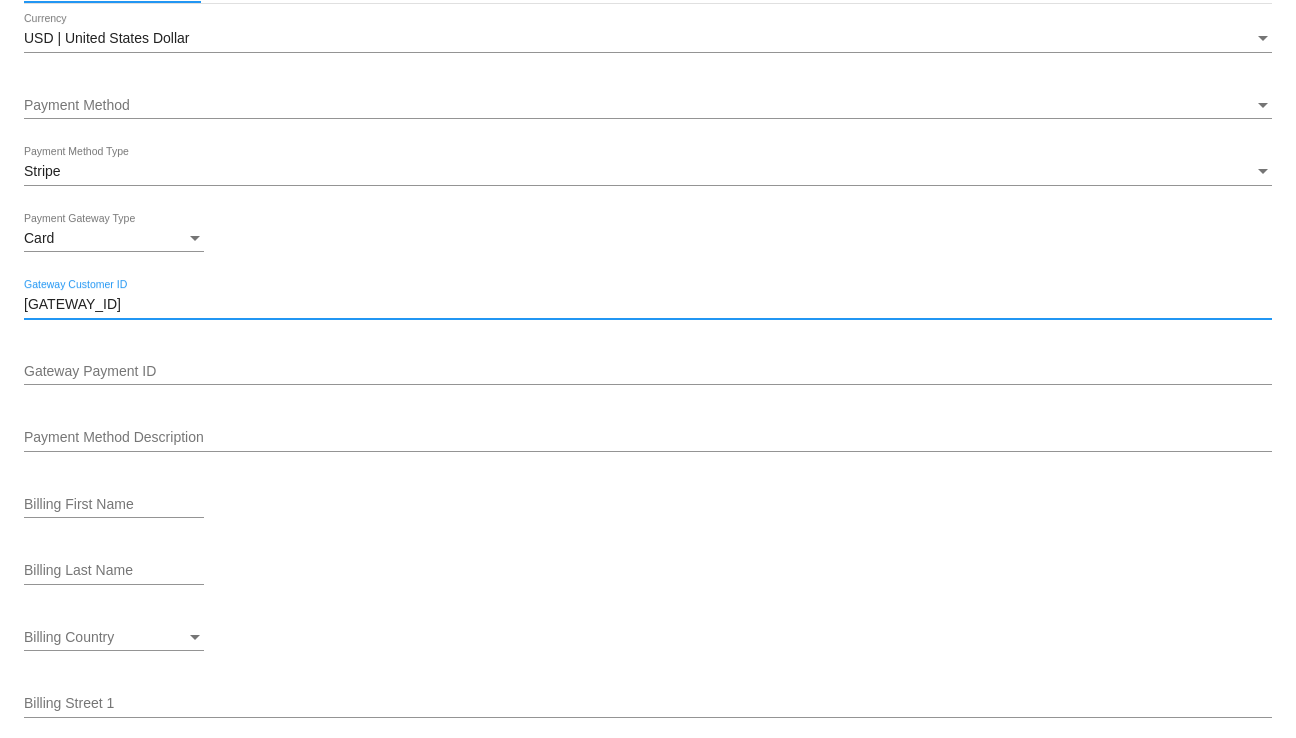 type on "[GATEWAY_ID]" 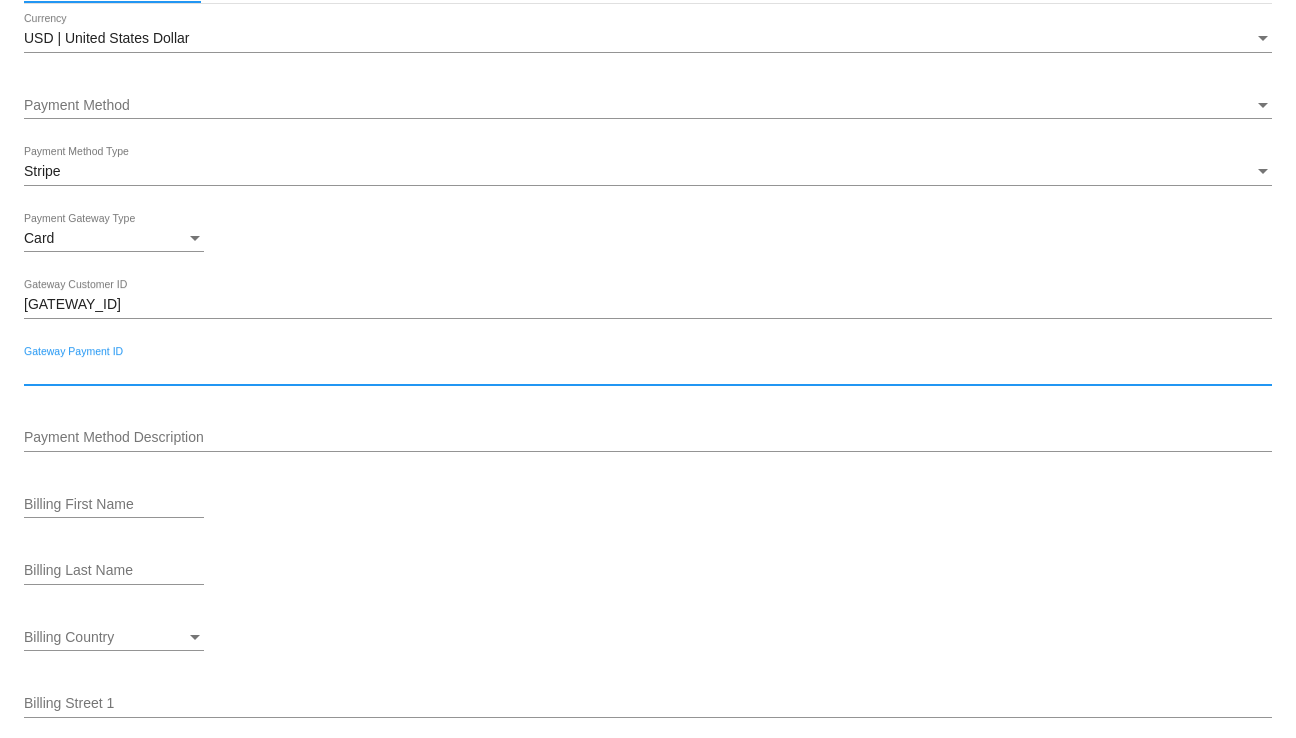 paste on "[PAYMENT_ID]" 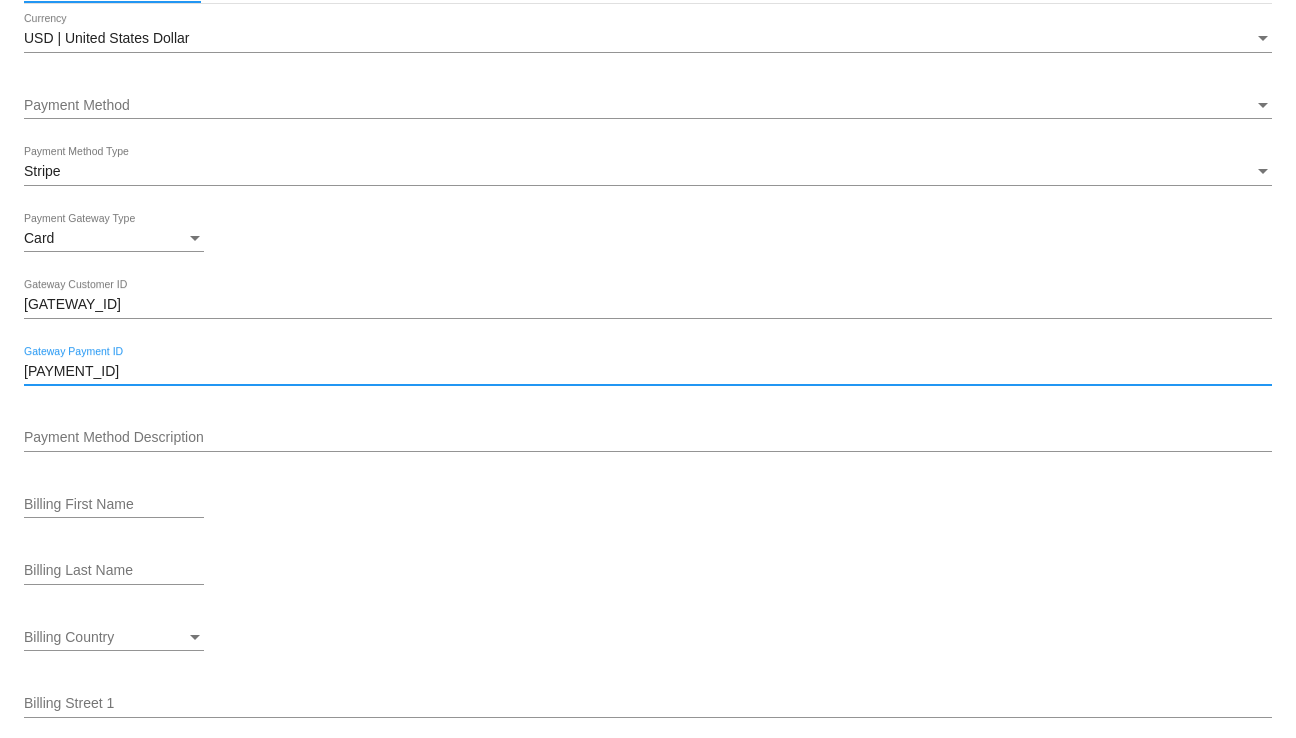 type on "[PAYMENT_ID]" 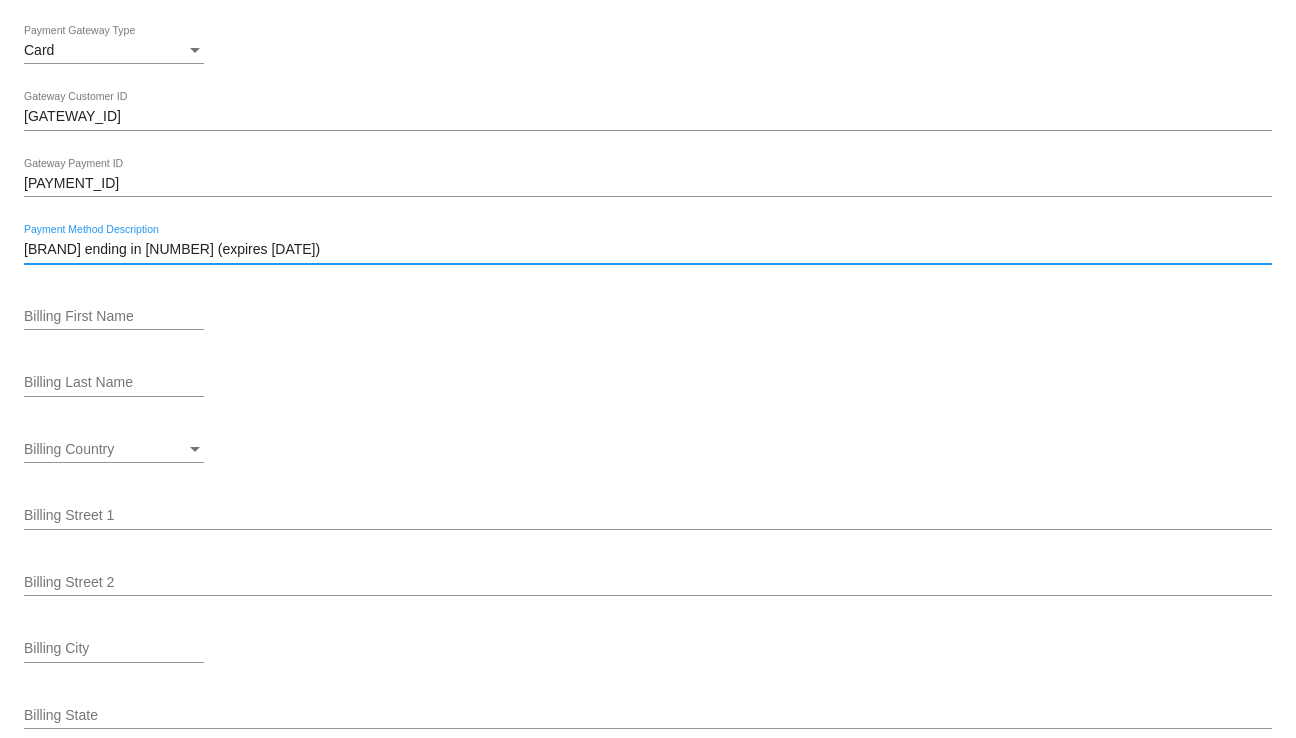 scroll, scrollTop: 2308, scrollLeft: 0, axis: vertical 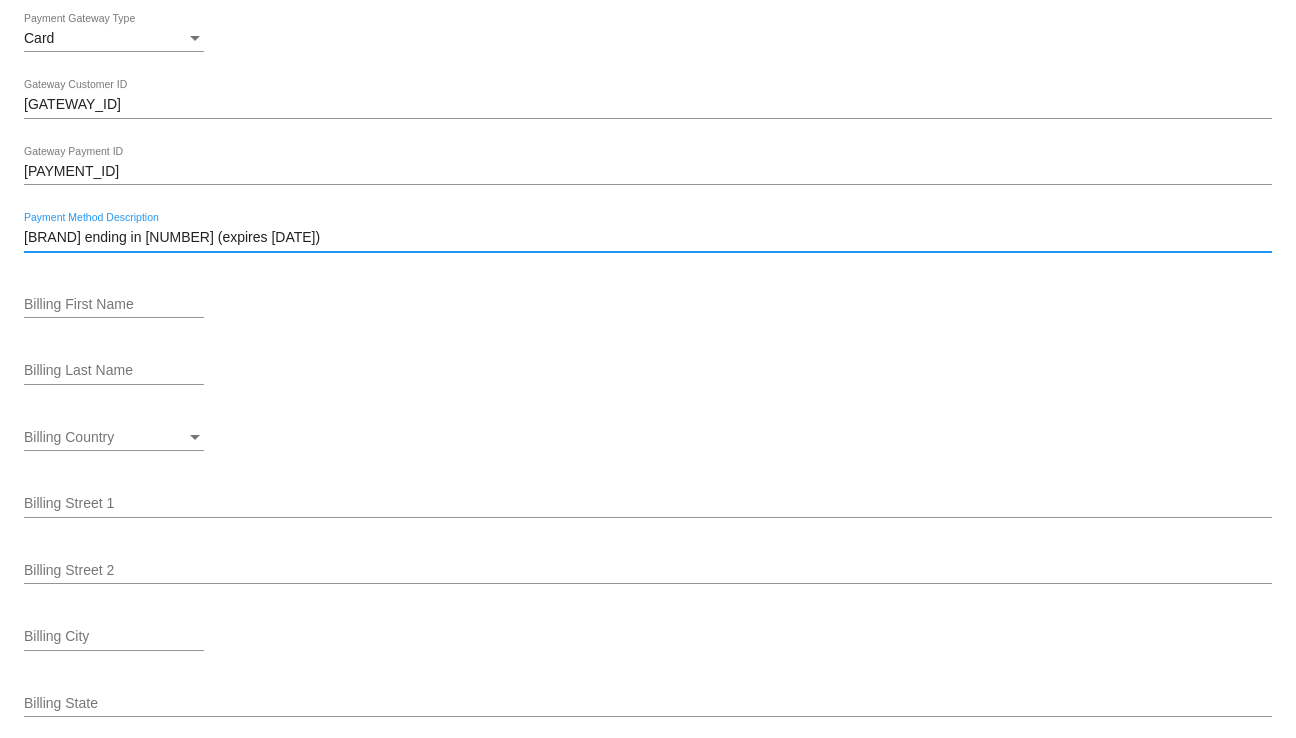type on "[BRAND] ending in [NUMBER] (expires [DATE])" 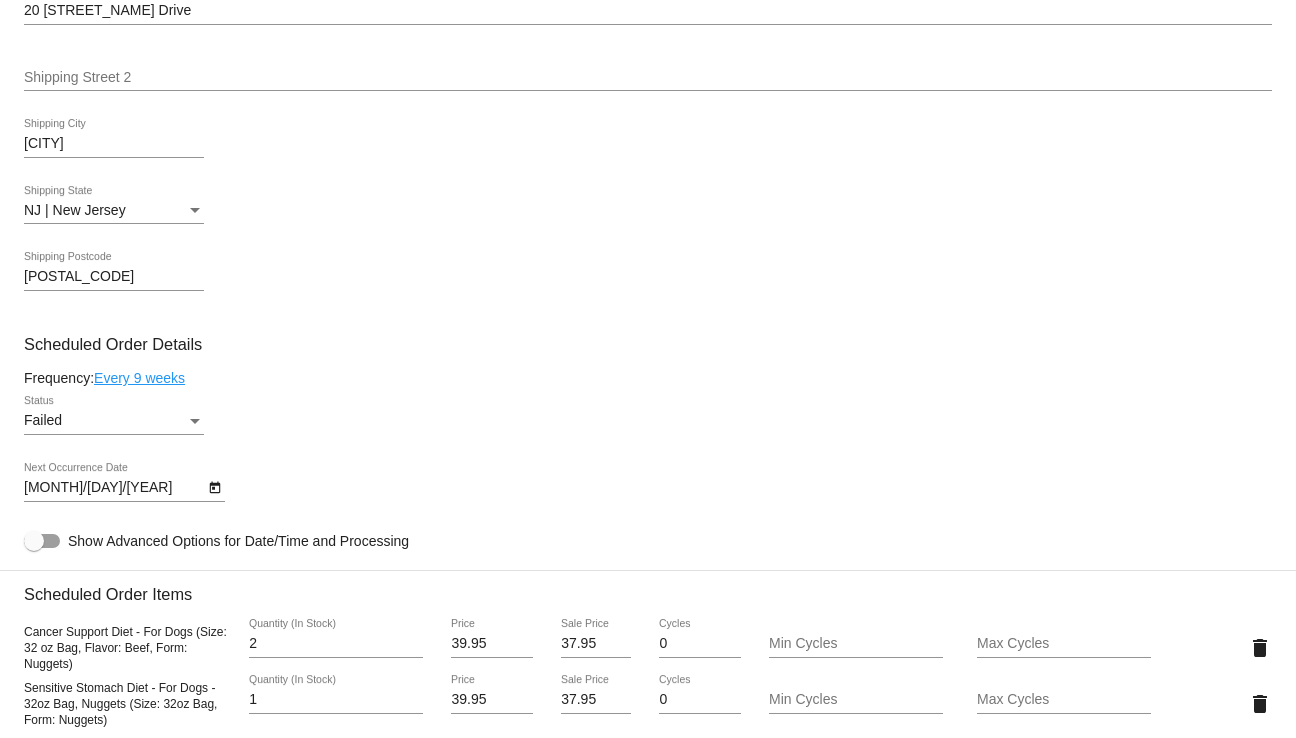 scroll, scrollTop: 508, scrollLeft: 0, axis: vertical 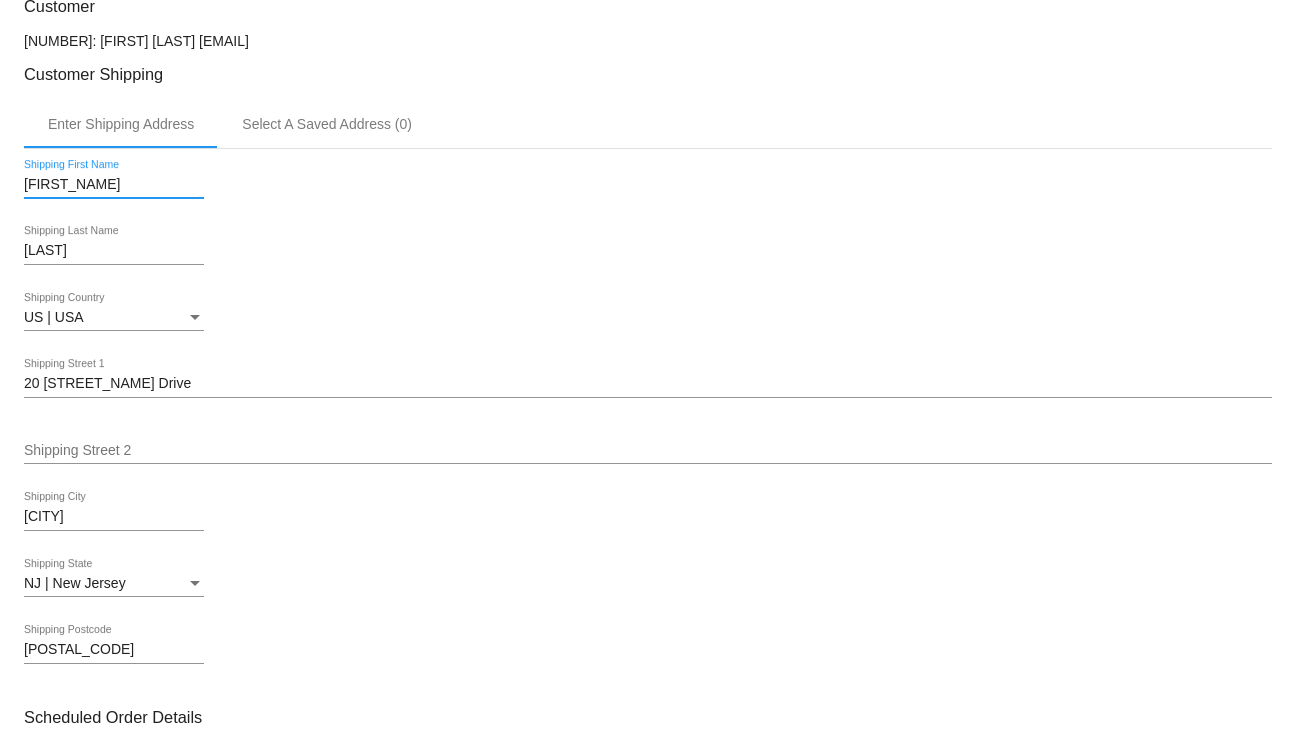 drag, startPoint x: 63, startPoint y: 193, endPoint x: 25, endPoint y: 197, distance: 38.209946 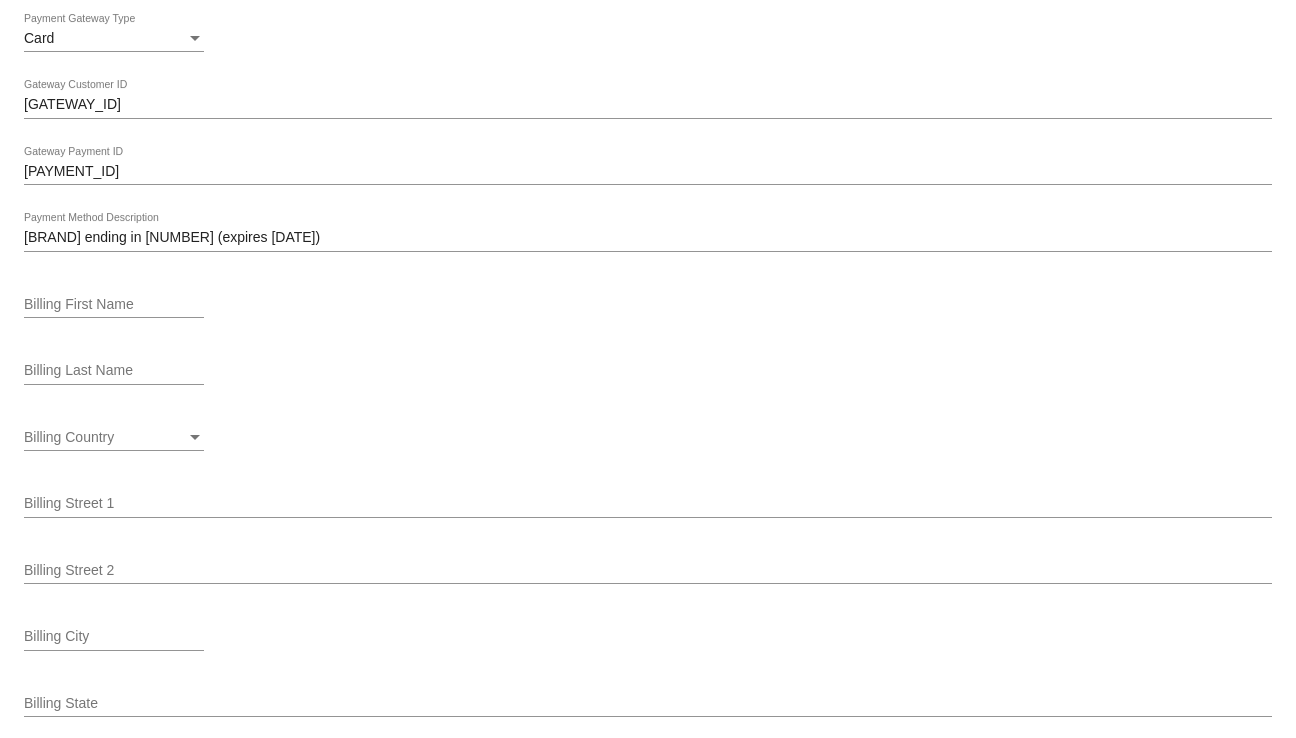 scroll, scrollTop: 2308, scrollLeft: 0, axis: vertical 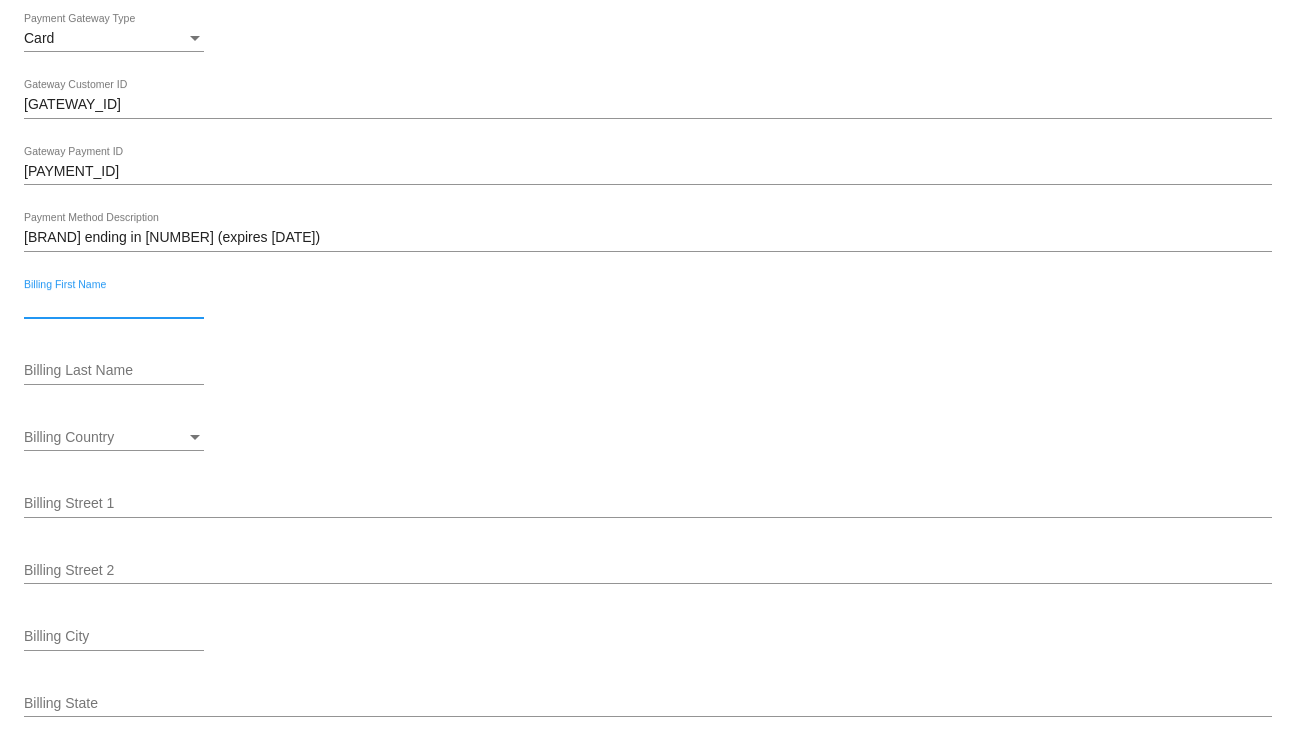 drag, startPoint x: 80, startPoint y: 316, endPoint x: 610, endPoint y: 315, distance: 530.0009 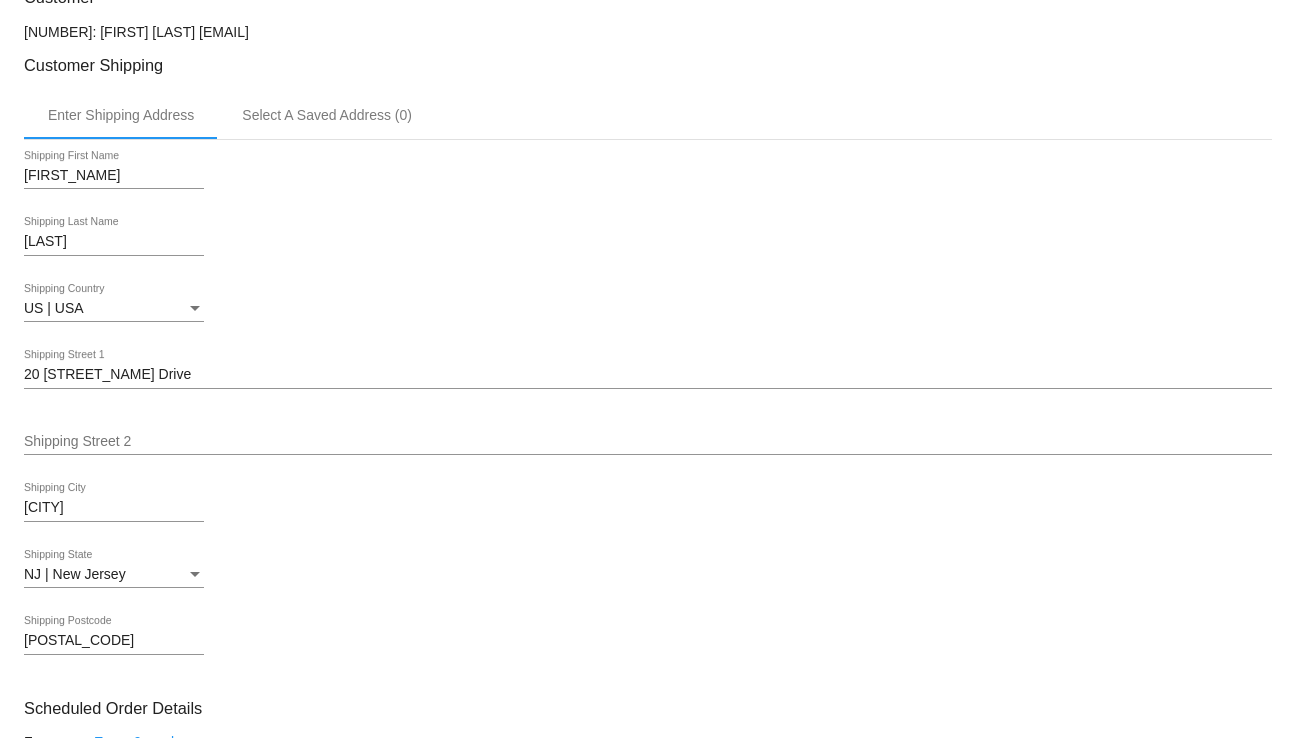 scroll, scrollTop: 508, scrollLeft: 0, axis: vertical 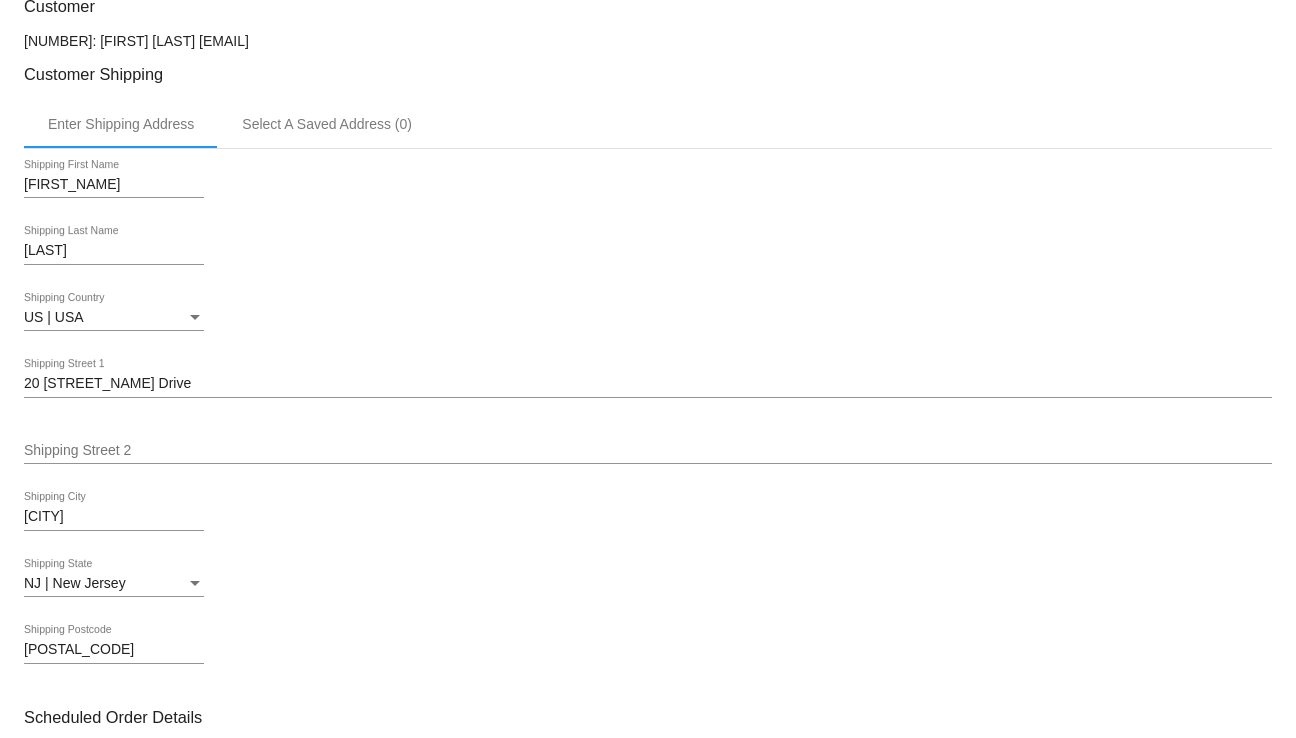 type on "[FIRST_NAME]" 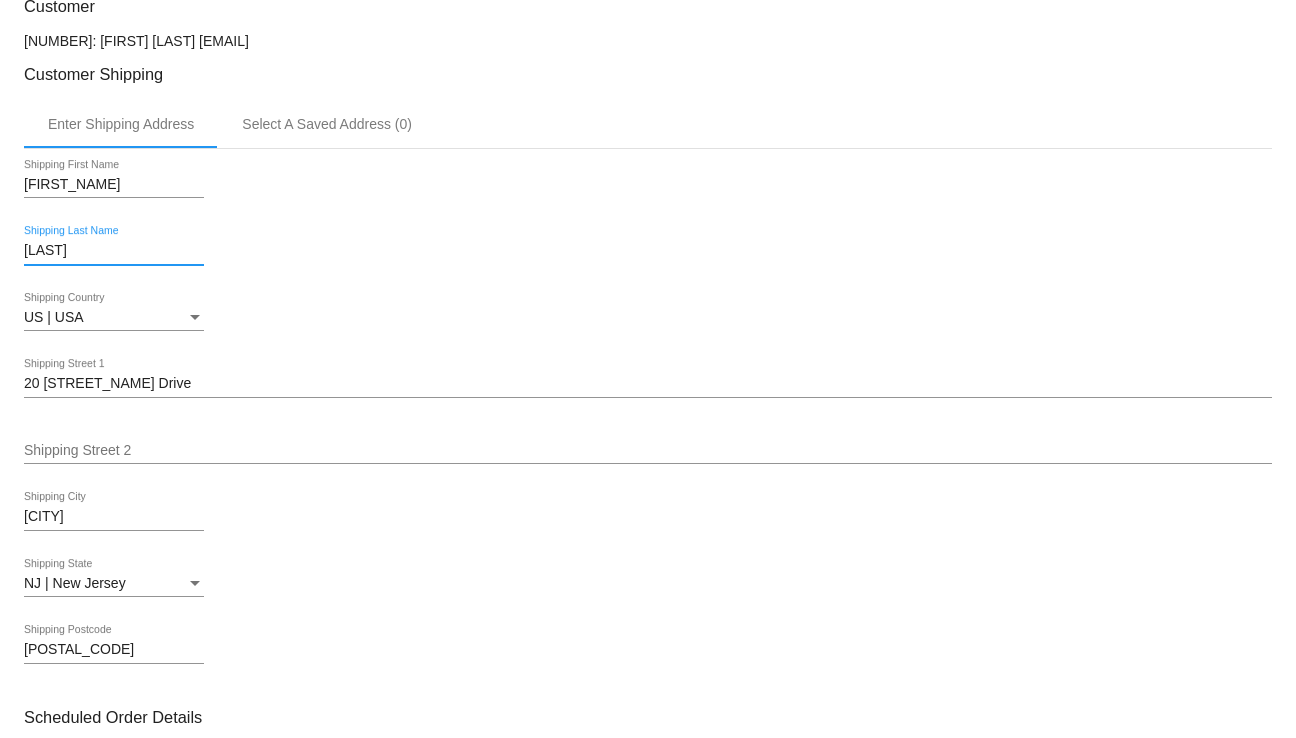 drag, startPoint x: 106, startPoint y: 262, endPoint x: 20, endPoint y: 264, distance: 86.023254 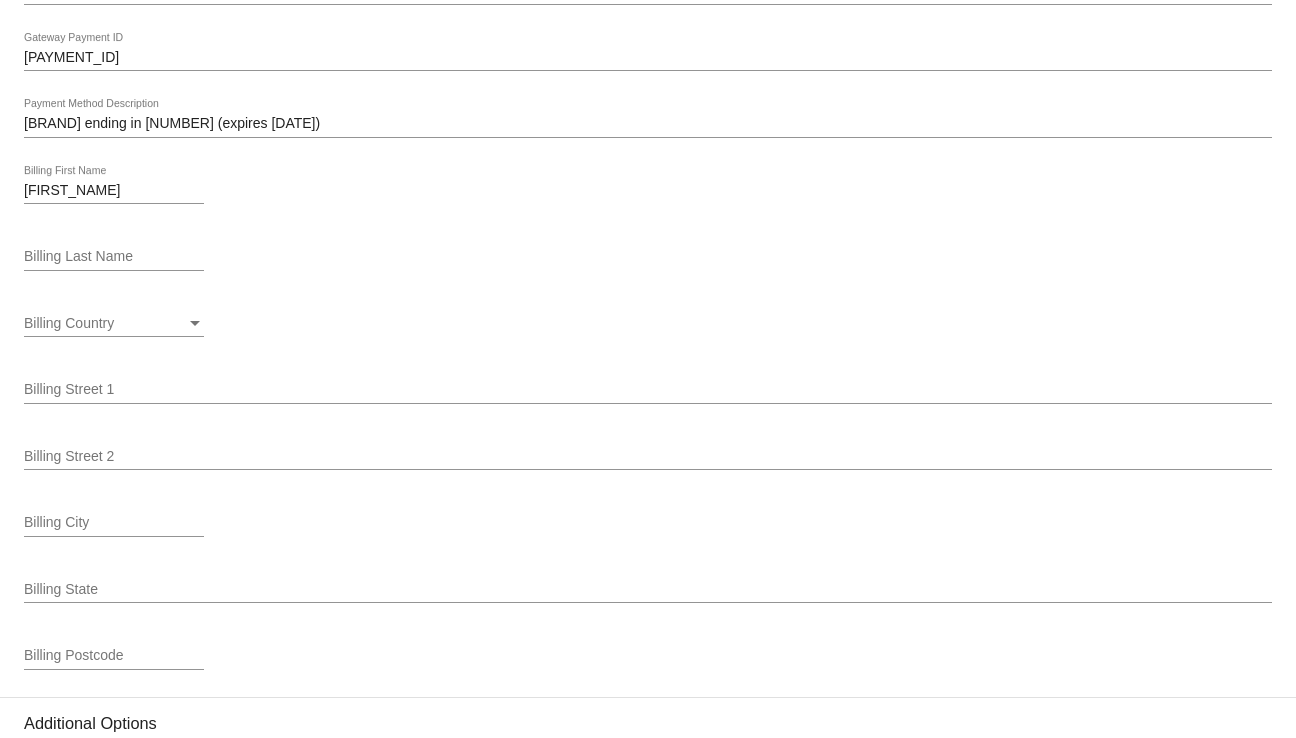 scroll, scrollTop: 2508, scrollLeft: 0, axis: vertical 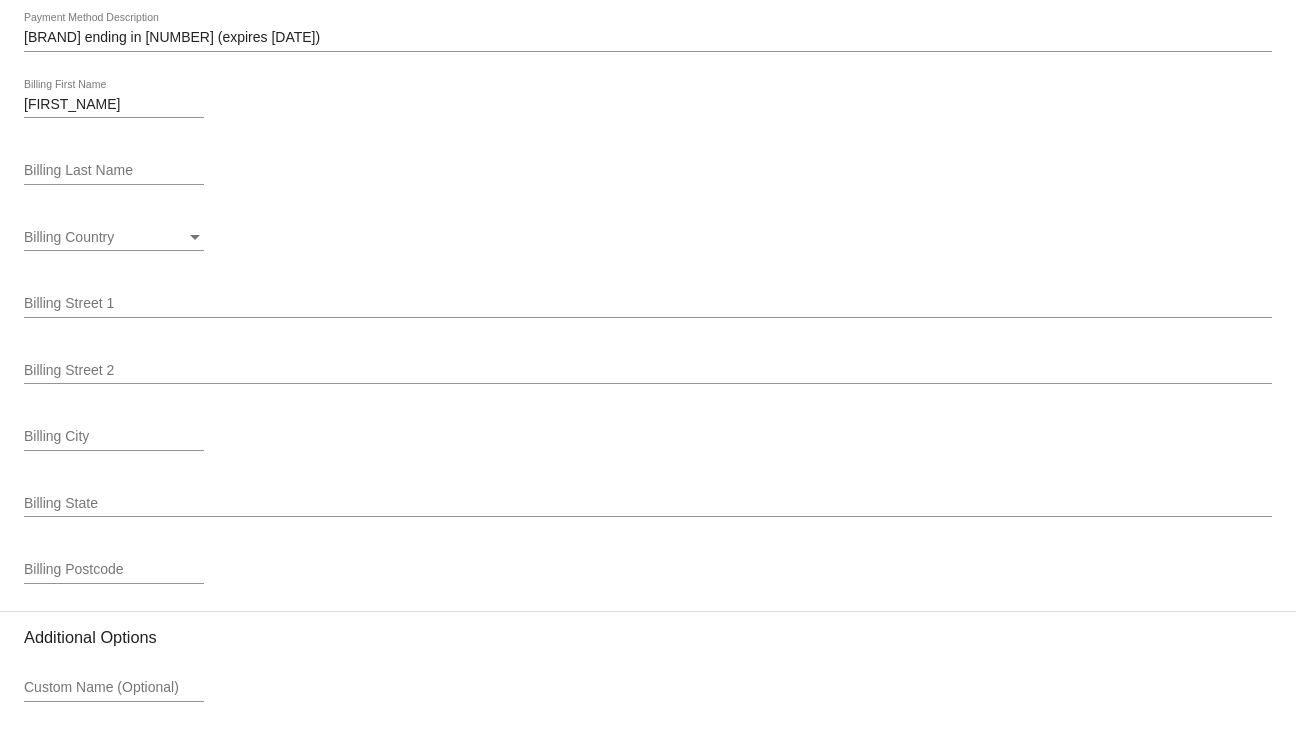 click on "Customer
[NUMBER]: [FIRST] [LAST]
[EMAIL]
Customer Shipping
Enter Shipping Address Select A Saved Address (0)
[FIRST]
Shipping First Name
[LAST]
Shipping Last Name
US | USA
Shipping Country
[NUMBER] [STREET]
Shipping Street 1
Shipping Street 2
[CITY]
Shipping City
NJ | [STATE]
Shipping State
[POSTAL_CODE]
Shipping Postcode
Scheduled Order Details
Frequency:
Every 9 weeks
Failed
Status 2" at bounding box center [648, -567] 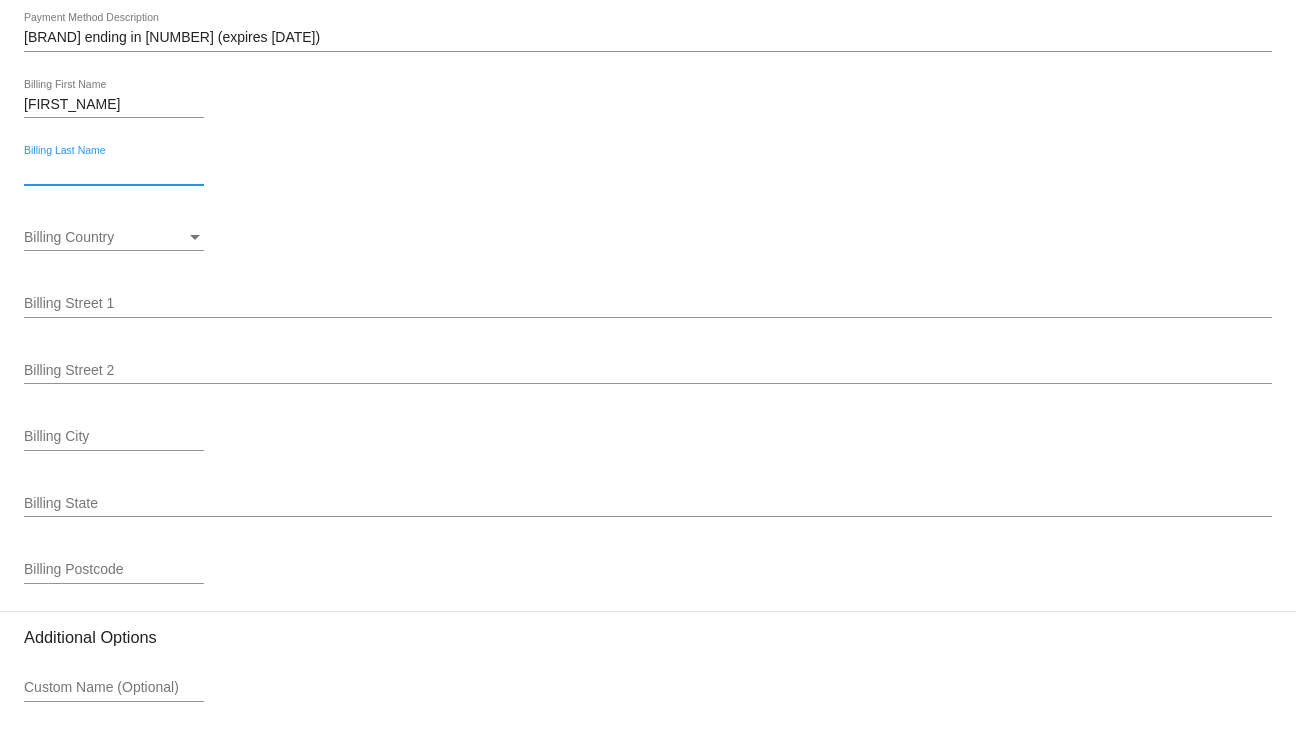 paste on "[LAST]" 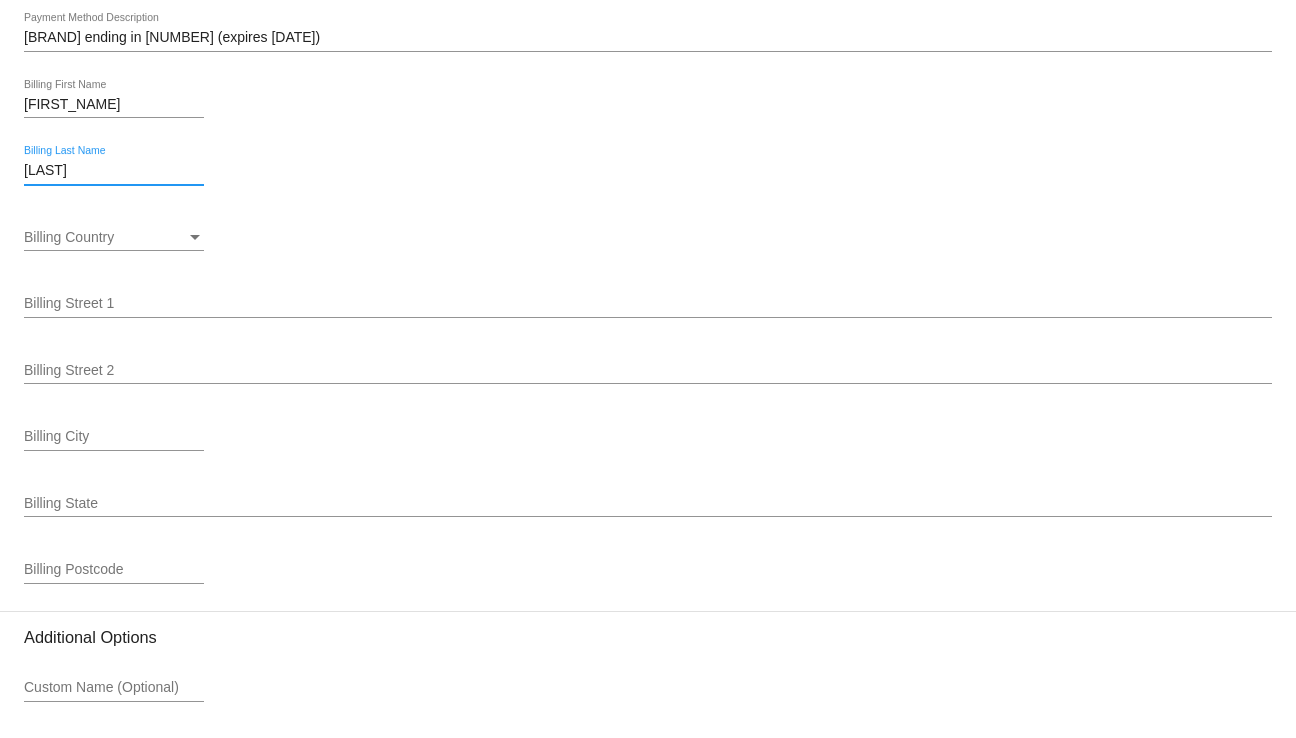 type on "[LAST]" 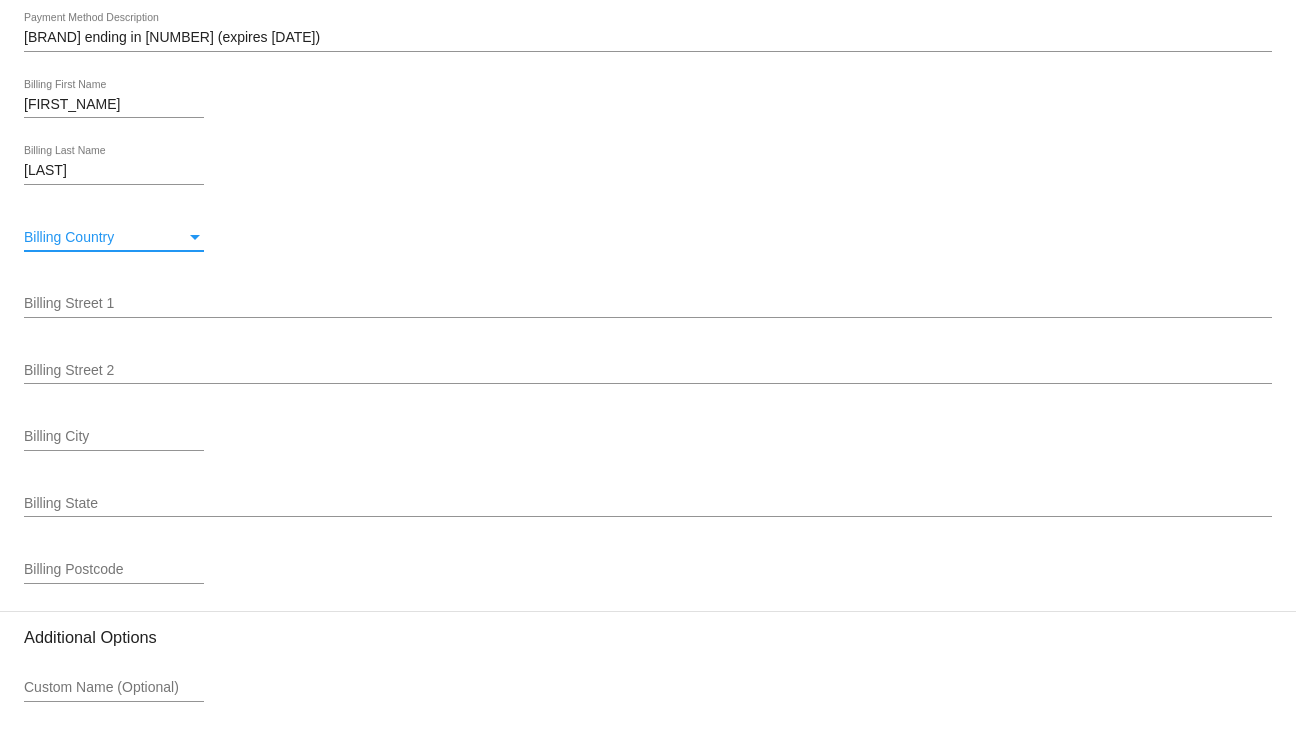 click at bounding box center [195, 238] 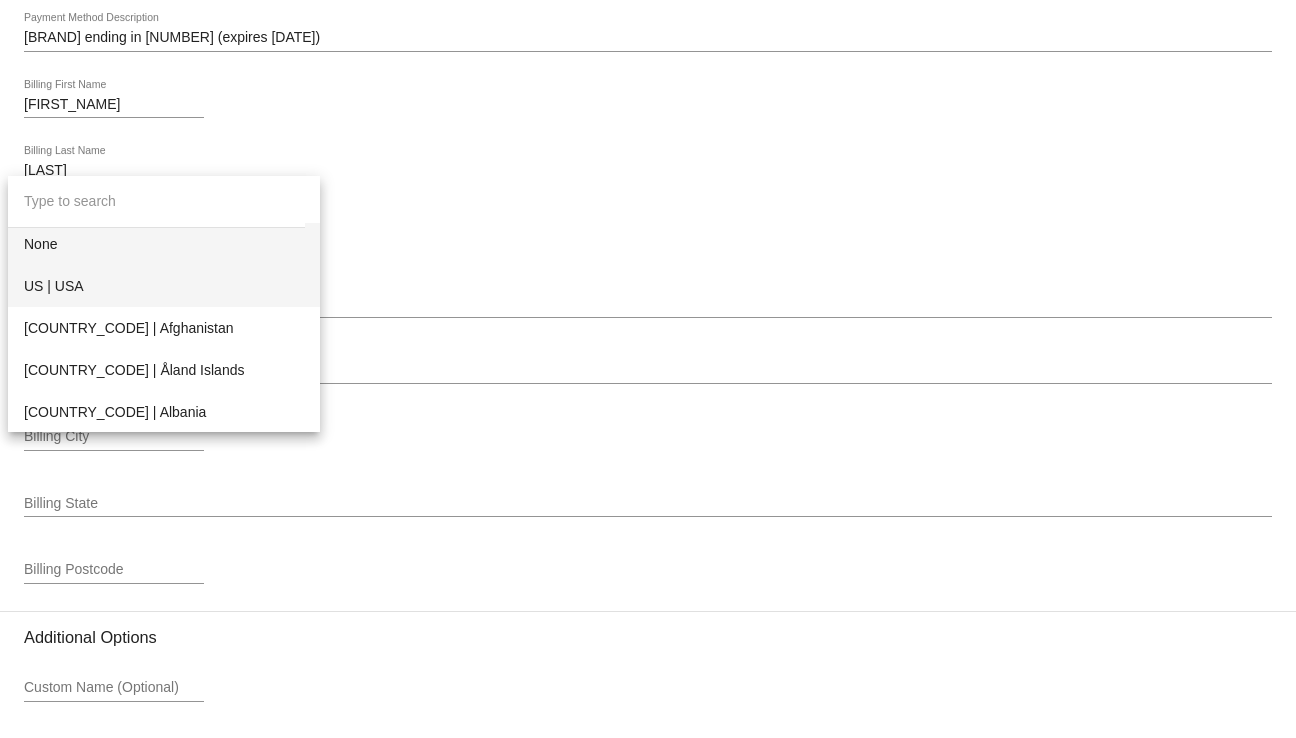 click on "US | USA" at bounding box center [164, 286] 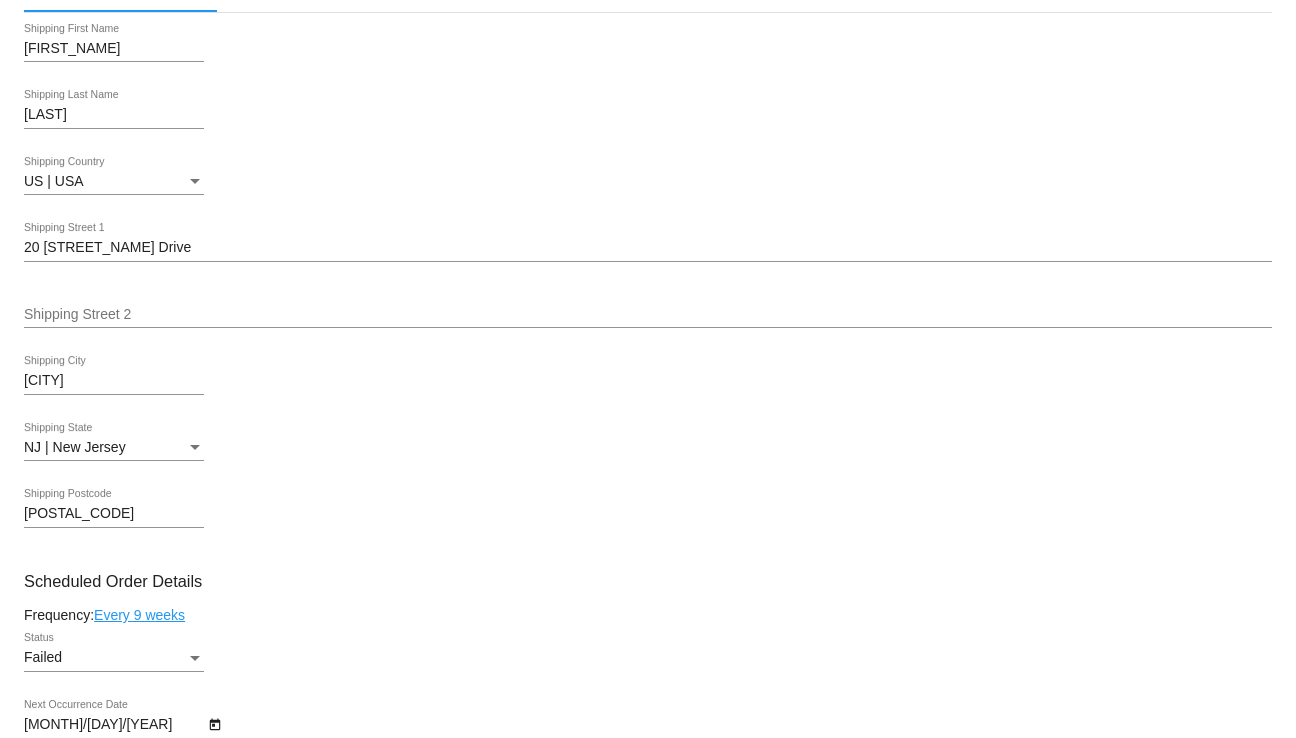 scroll, scrollTop: 508, scrollLeft: 0, axis: vertical 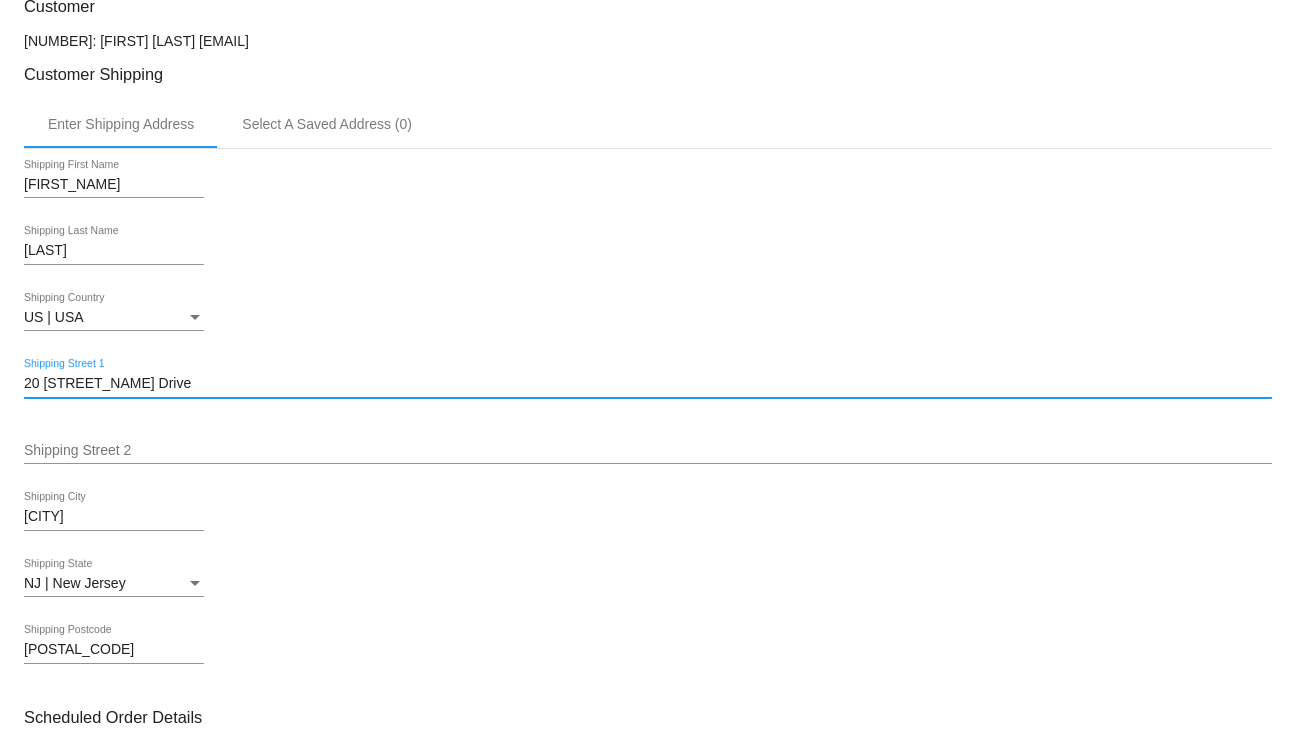 drag, startPoint x: 170, startPoint y: 382, endPoint x: 19, endPoint y: 390, distance: 151.21178 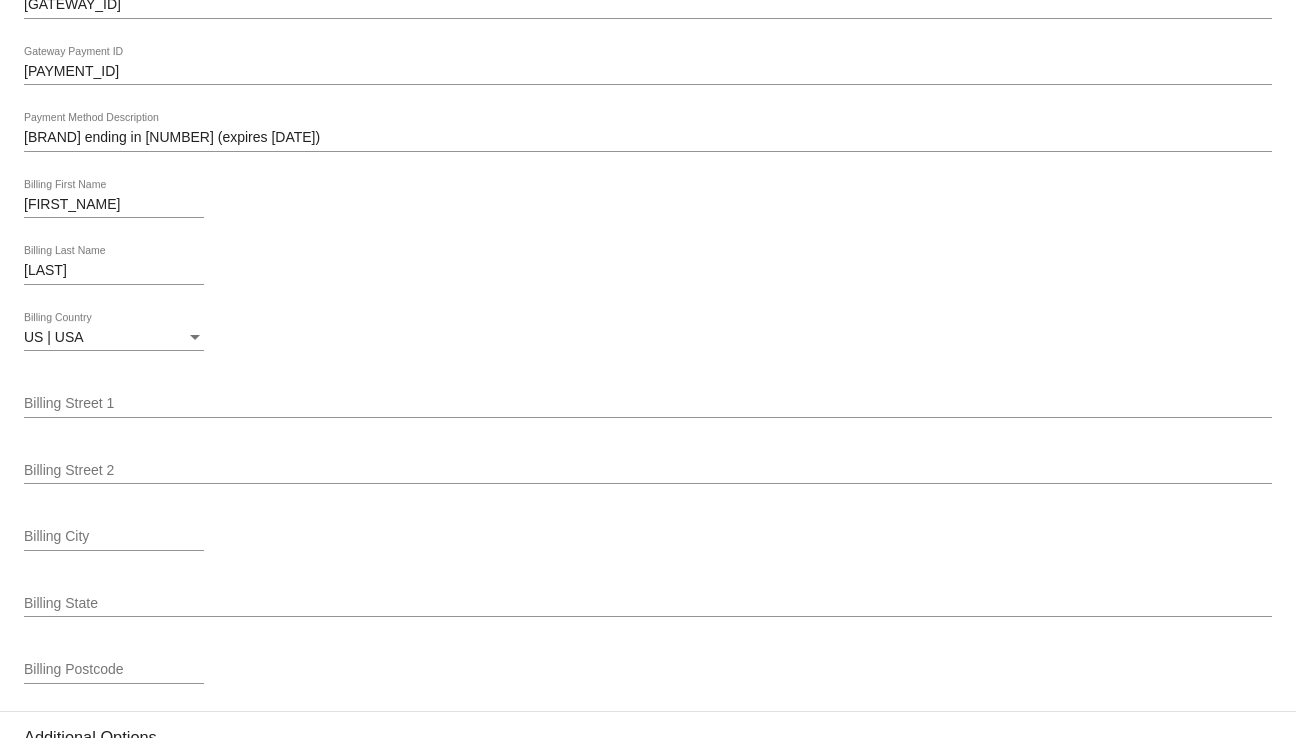 scroll, scrollTop: 2508, scrollLeft: 0, axis: vertical 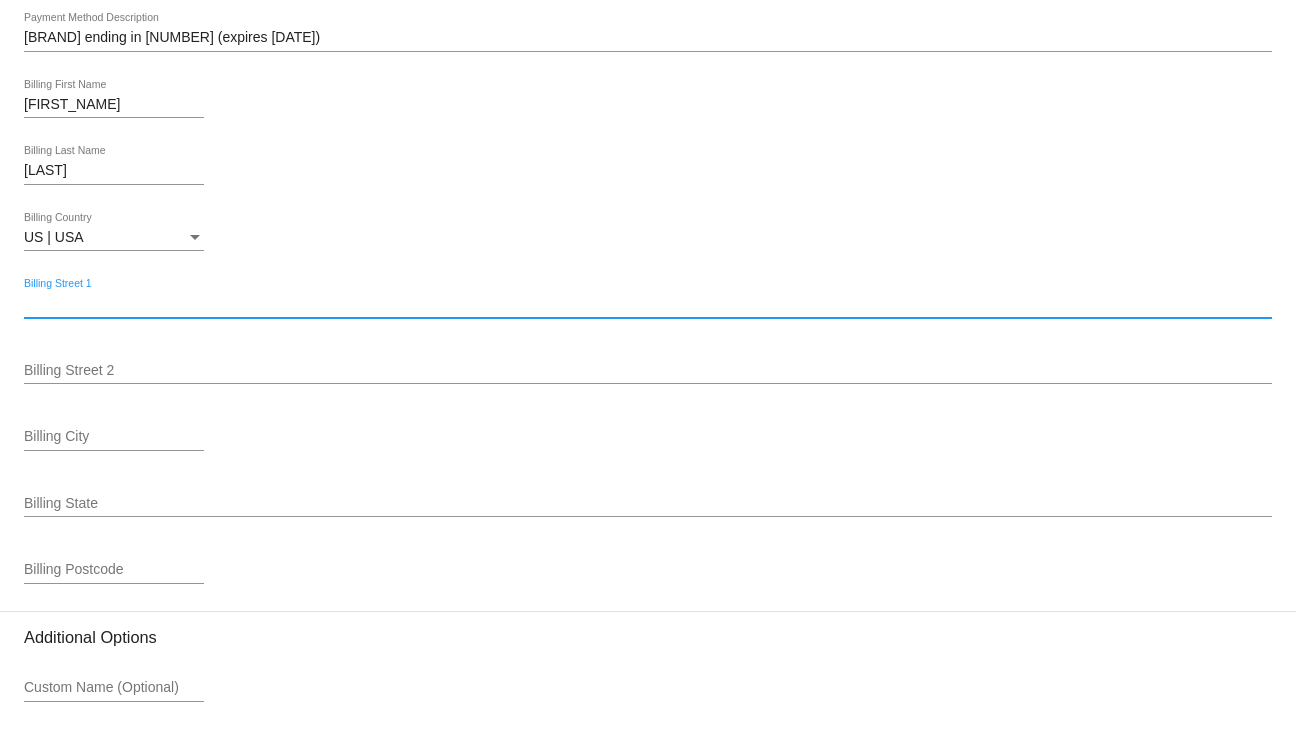 drag, startPoint x: 98, startPoint y: 310, endPoint x: 52, endPoint y: 310, distance: 46 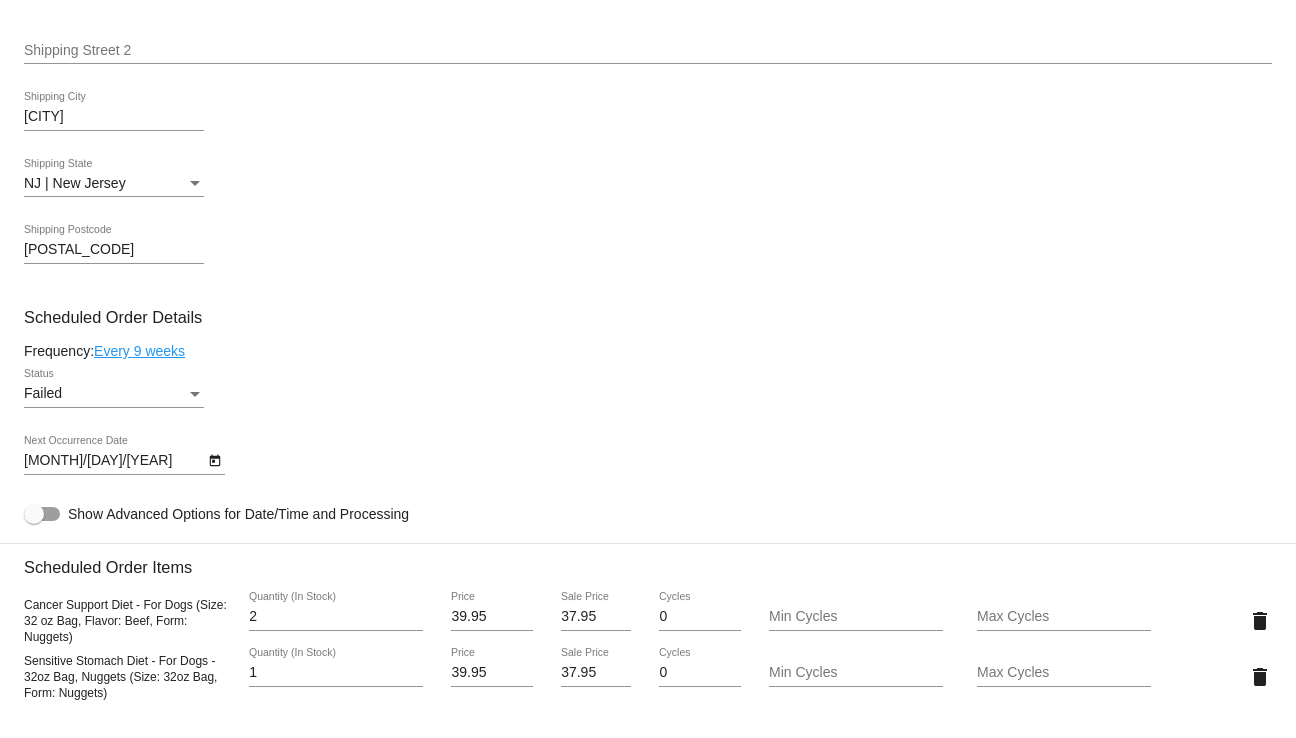 scroll, scrollTop: 808, scrollLeft: 0, axis: vertical 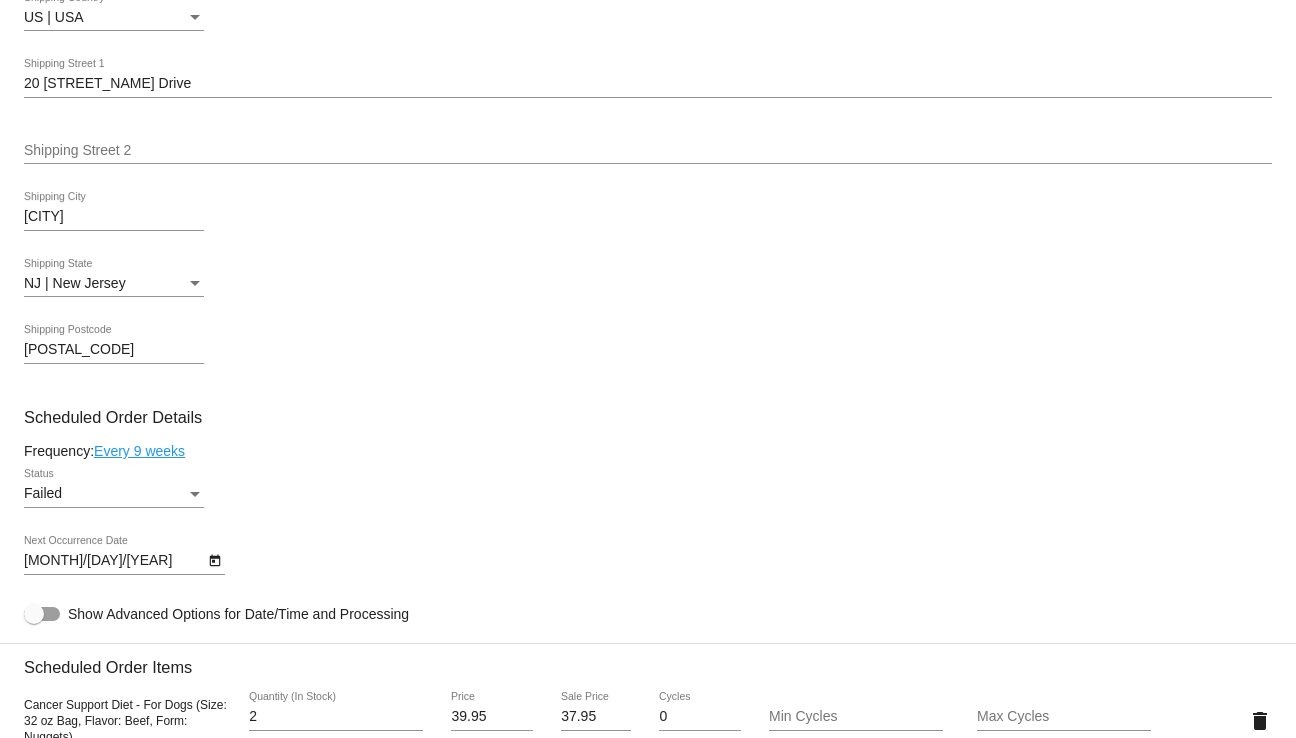 type on "20 [STREET_NAME] Drive" 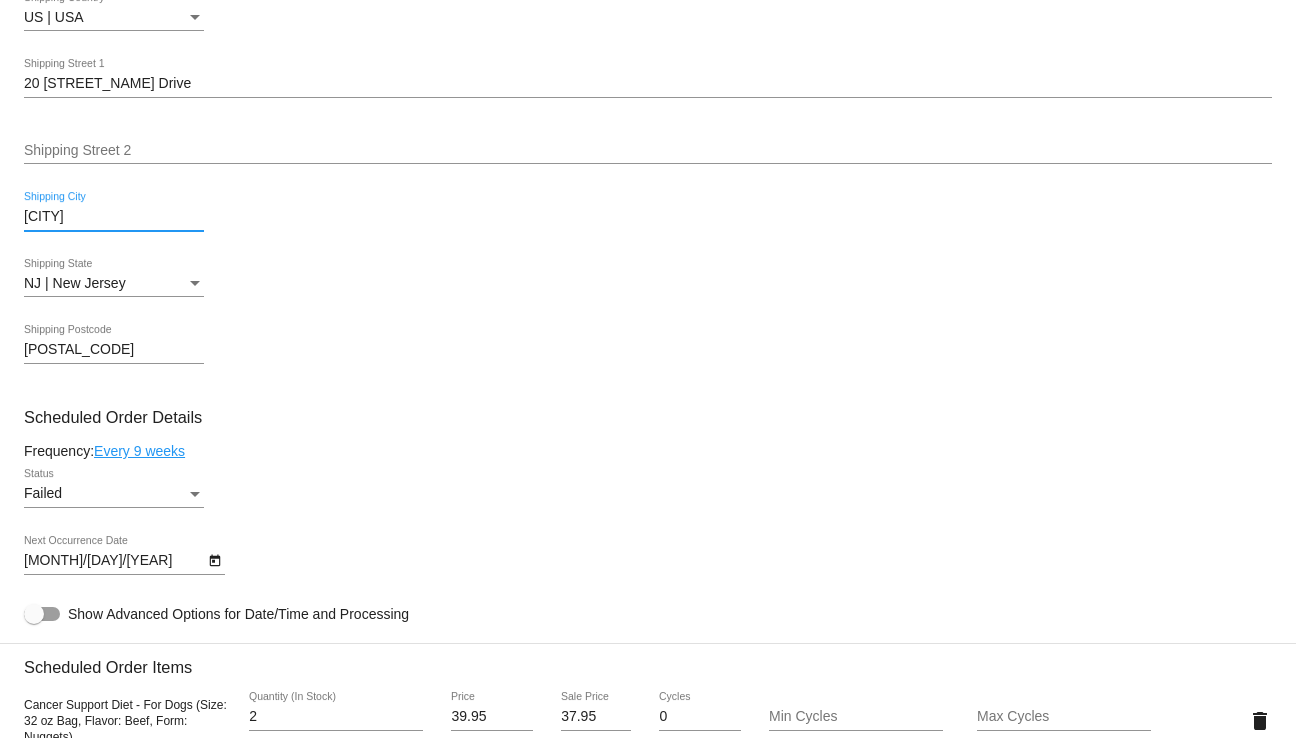 drag, startPoint x: 120, startPoint y: 226, endPoint x: 8, endPoint y: 238, distance: 112.64102 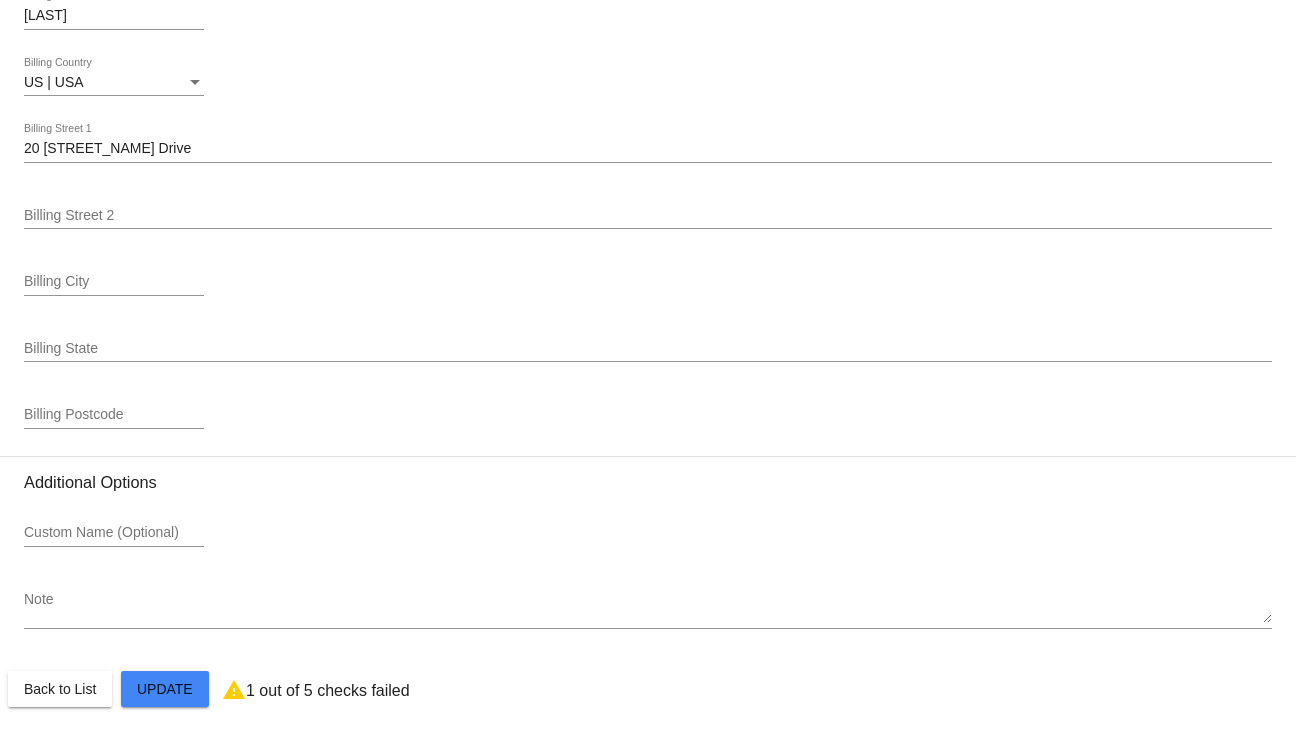scroll, scrollTop: 2675, scrollLeft: 0, axis: vertical 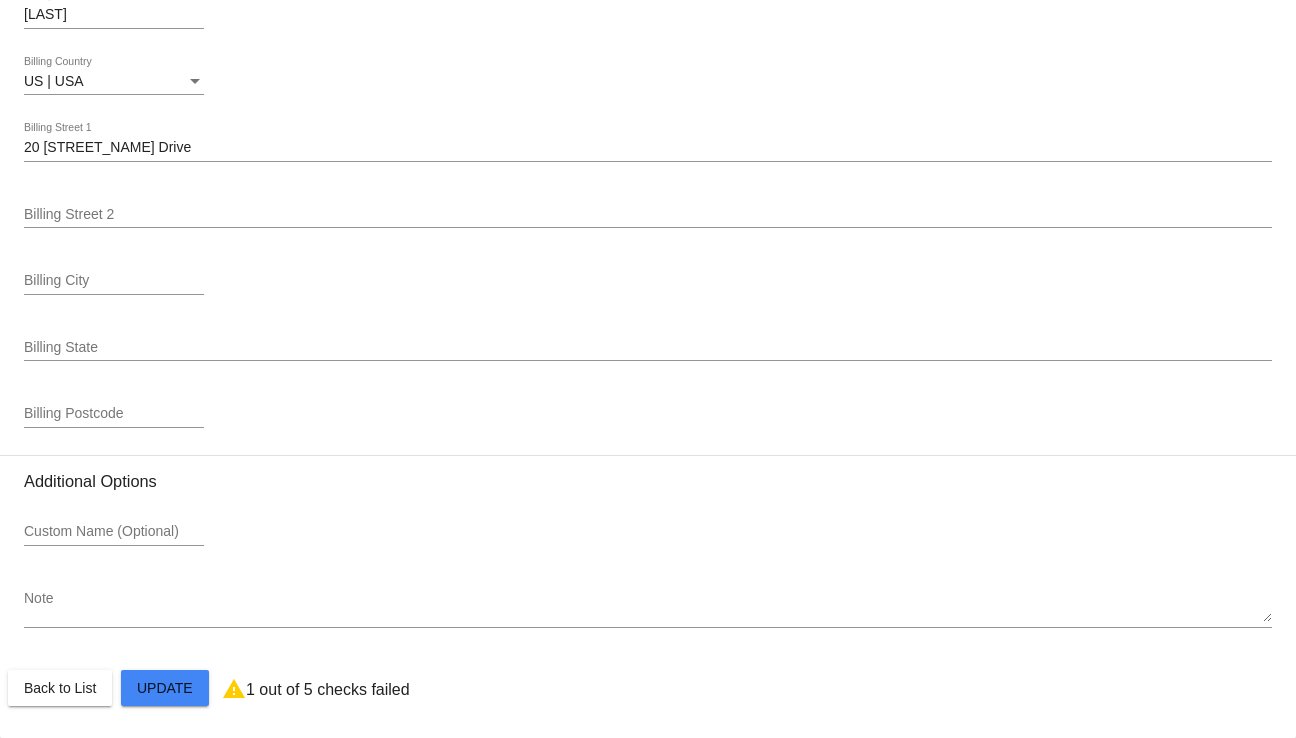 drag, startPoint x: 52, startPoint y: 272, endPoint x: 27, endPoint y: 270, distance: 25.079872 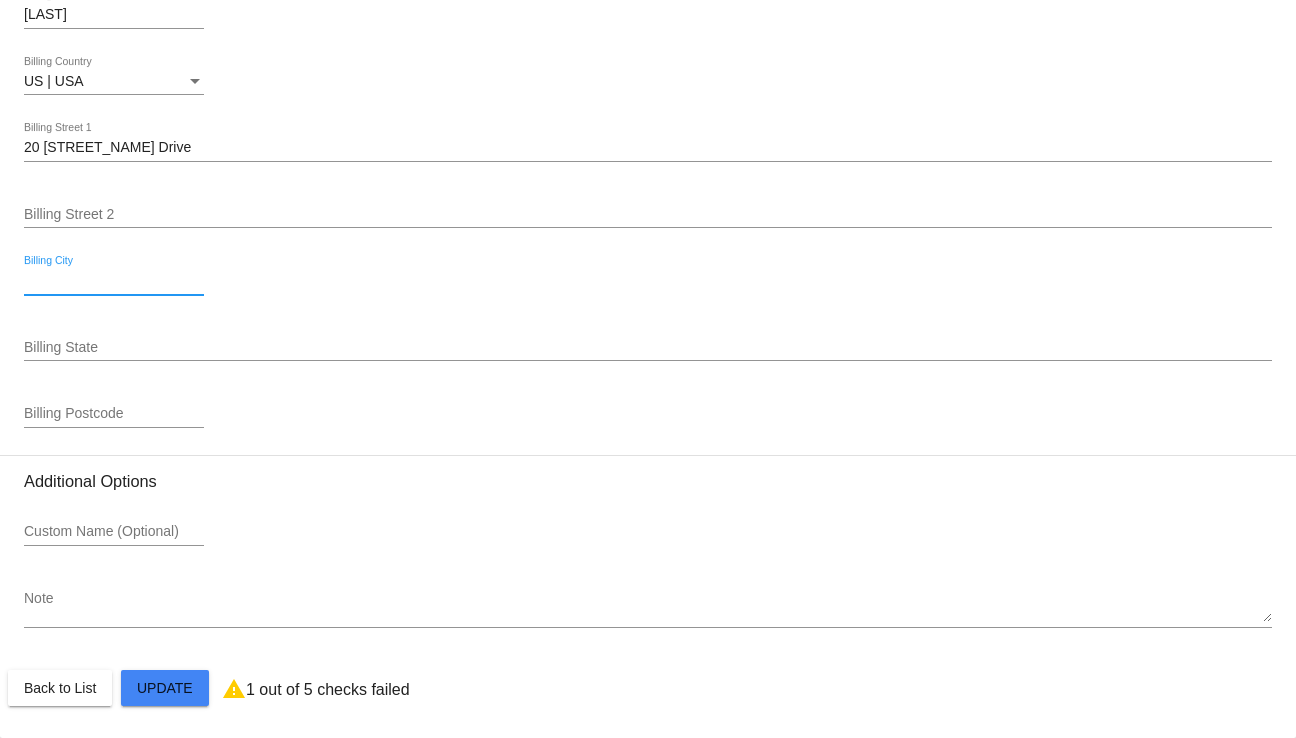 paste on "[CITY]" 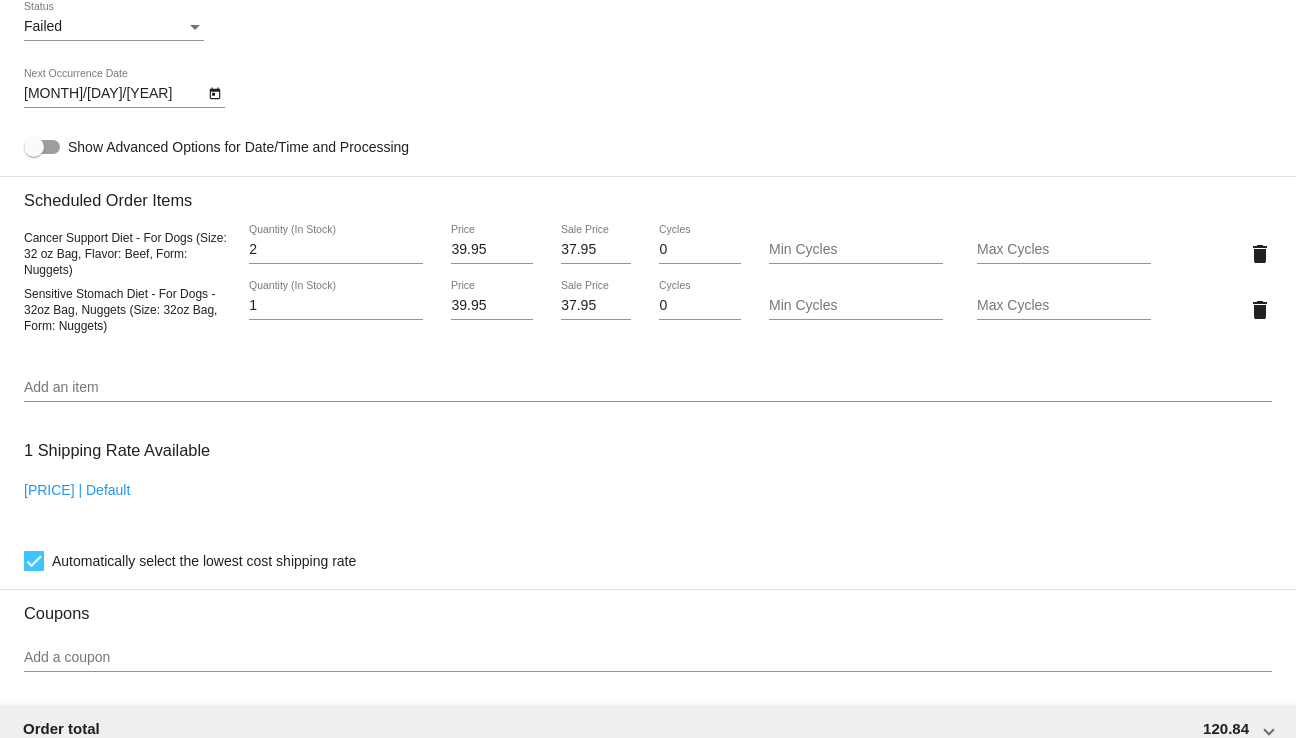 scroll, scrollTop: 975, scrollLeft: 0, axis: vertical 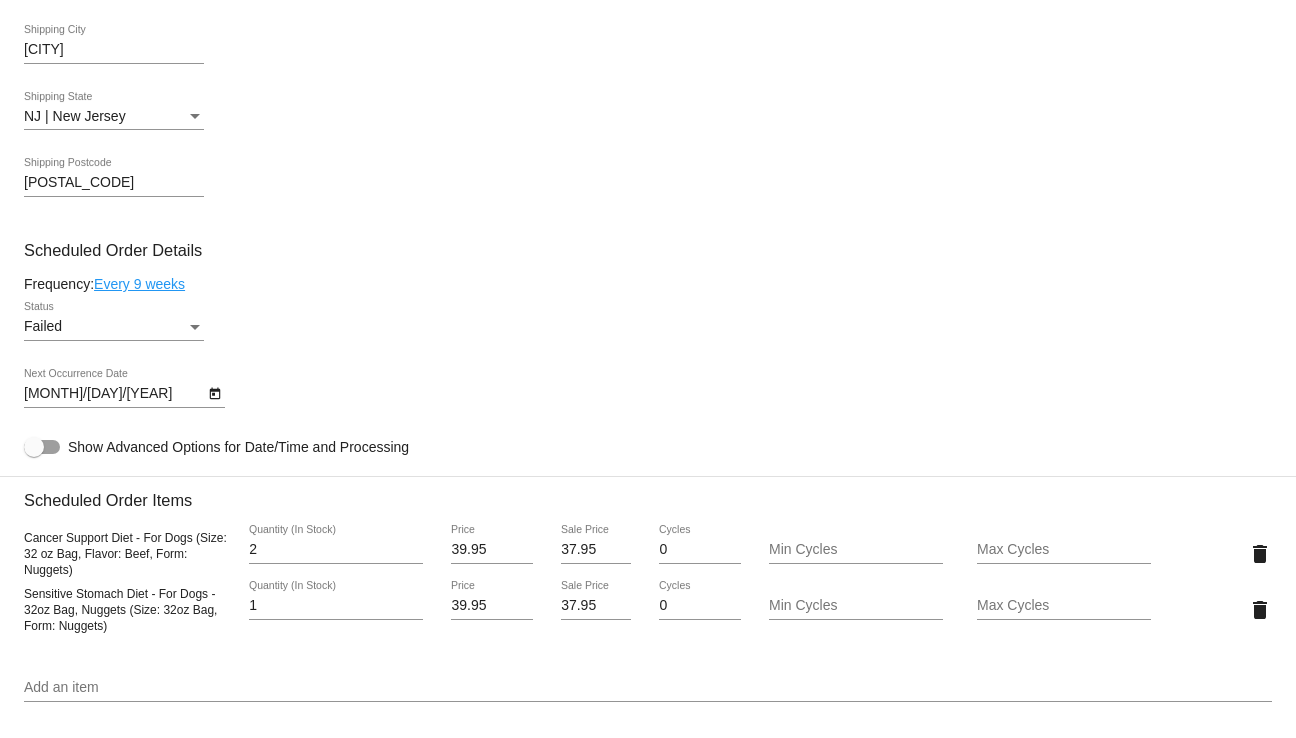 type on "[CITY]" 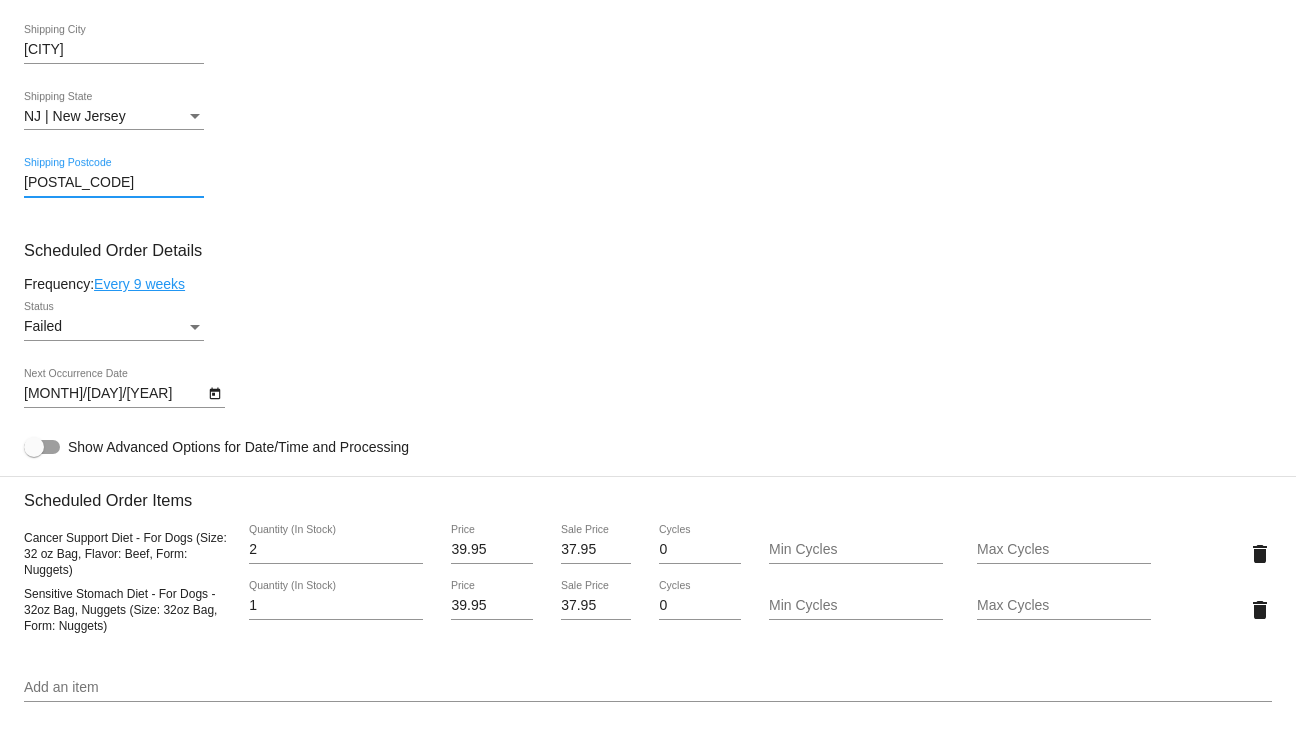 drag, startPoint x: 92, startPoint y: 182, endPoint x: 25, endPoint y: 195, distance: 68.24954 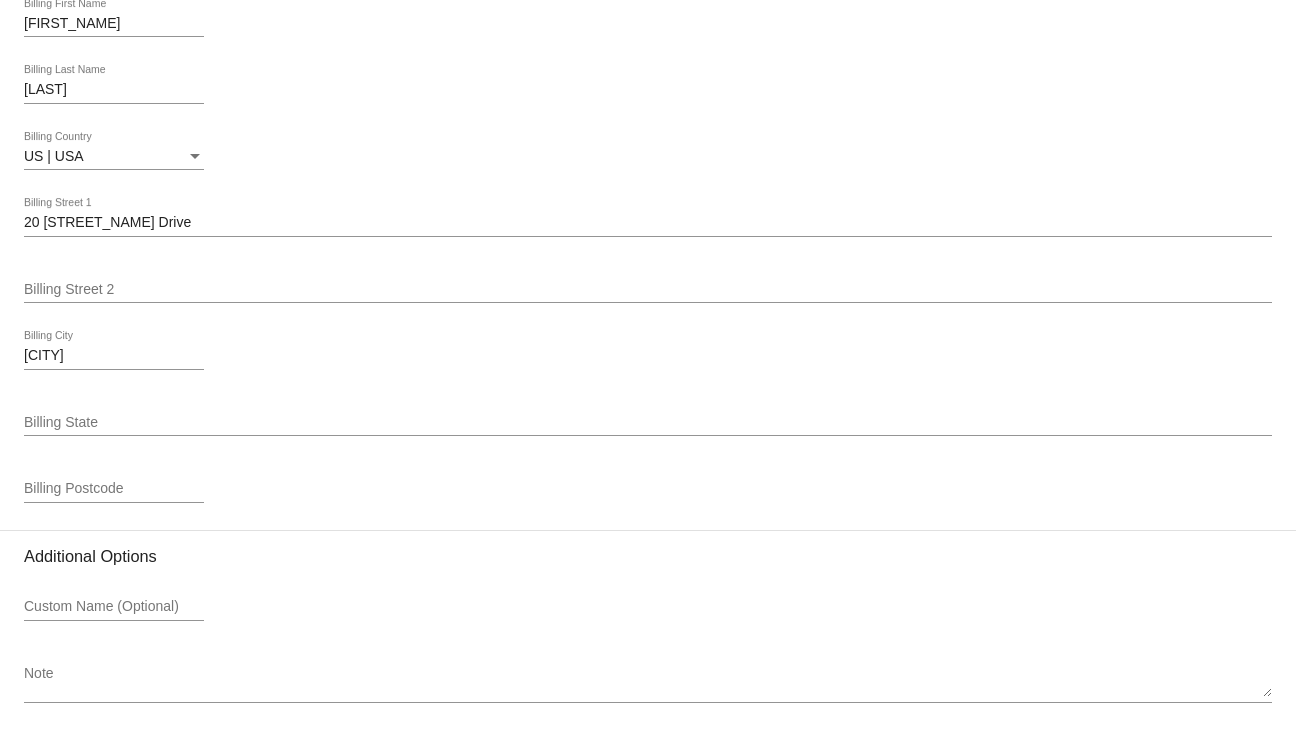 scroll, scrollTop: 2675, scrollLeft: 0, axis: vertical 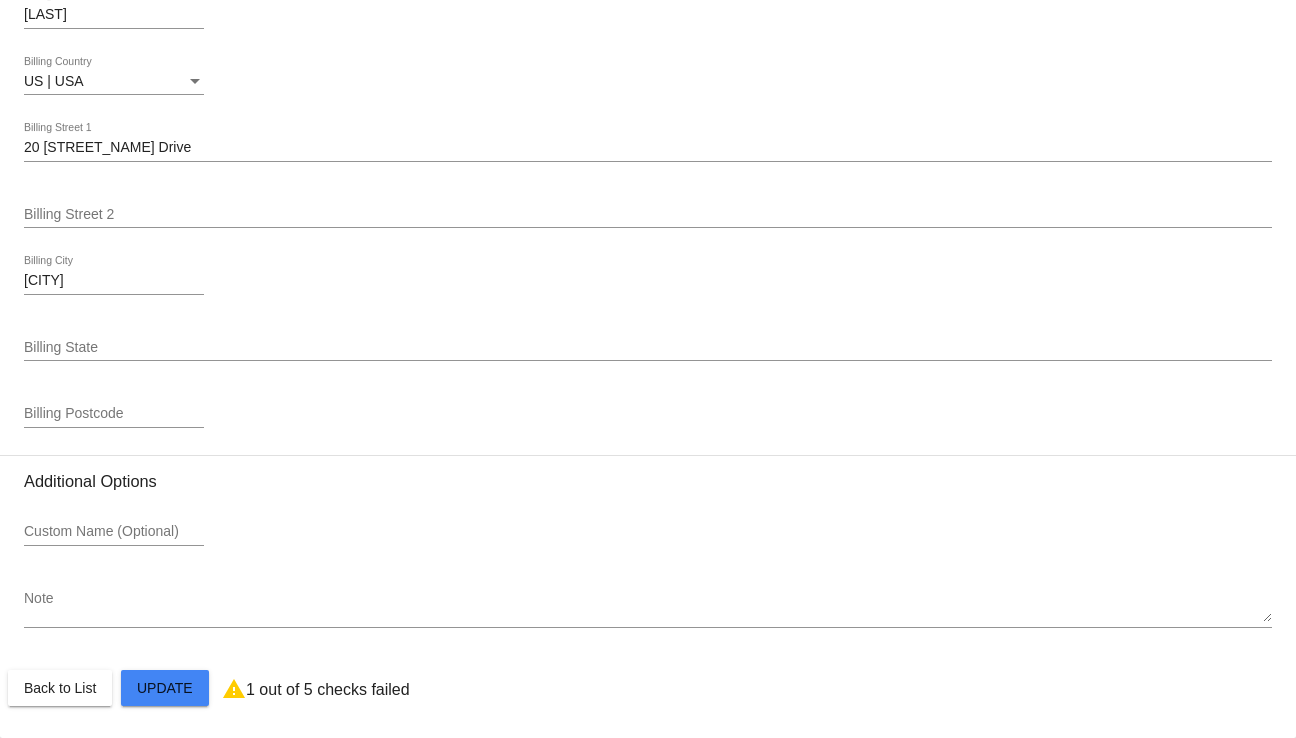 click on "Customer
[NUMBER]: [FIRST] [LAST]
[EMAIL]
Customer Shipping
Enter Shipping Address Select A Saved Address (0)
[FIRST]
Shipping First Name
[LAST]
Shipping Last Name
US | USA
Shipping Country
[NUMBER] [STREET]
Shipping Street 1
Shipping Street 2
[CITY]
Shipping City
NJ | [STATE]
Shipping State
[POSTAL_CODE]
Shipping Postcode
Scheduled Order Details
Frequency:
Every 9 weeks
Failed
Status 2" at bounding box center (648, -723) 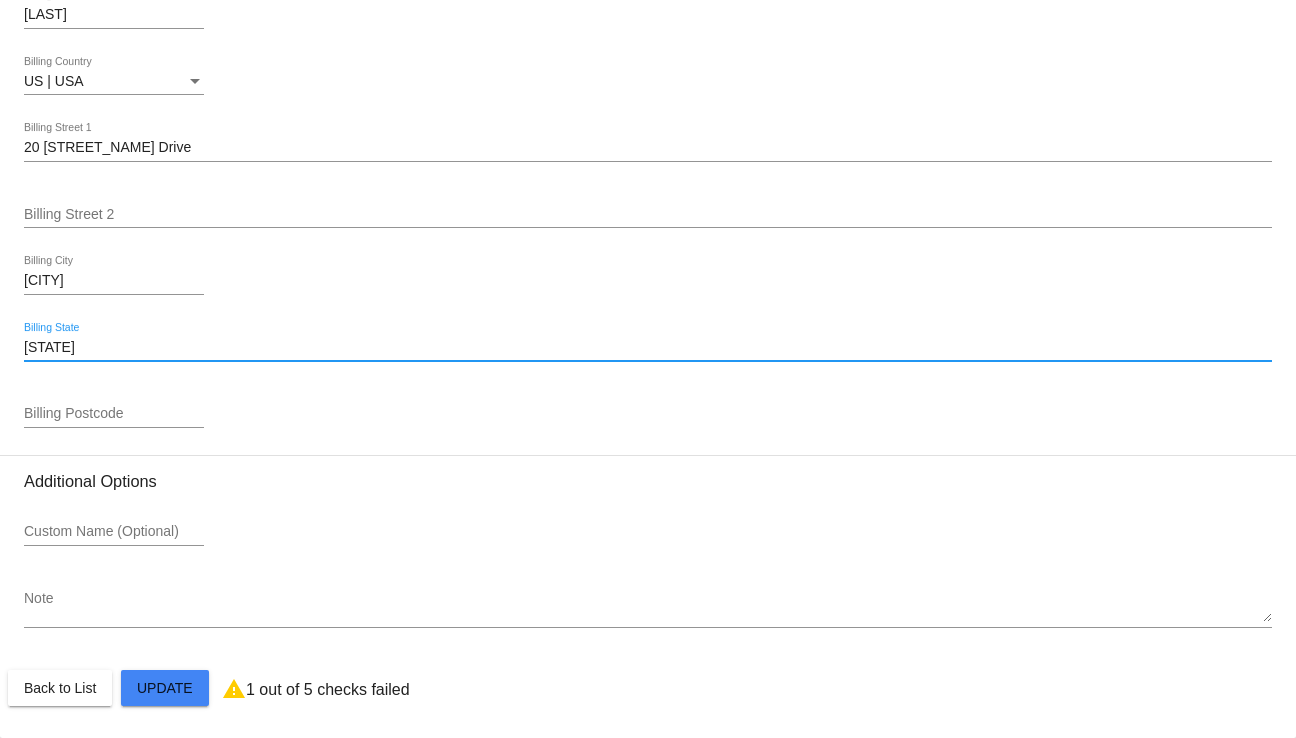 type on "[STATE]" 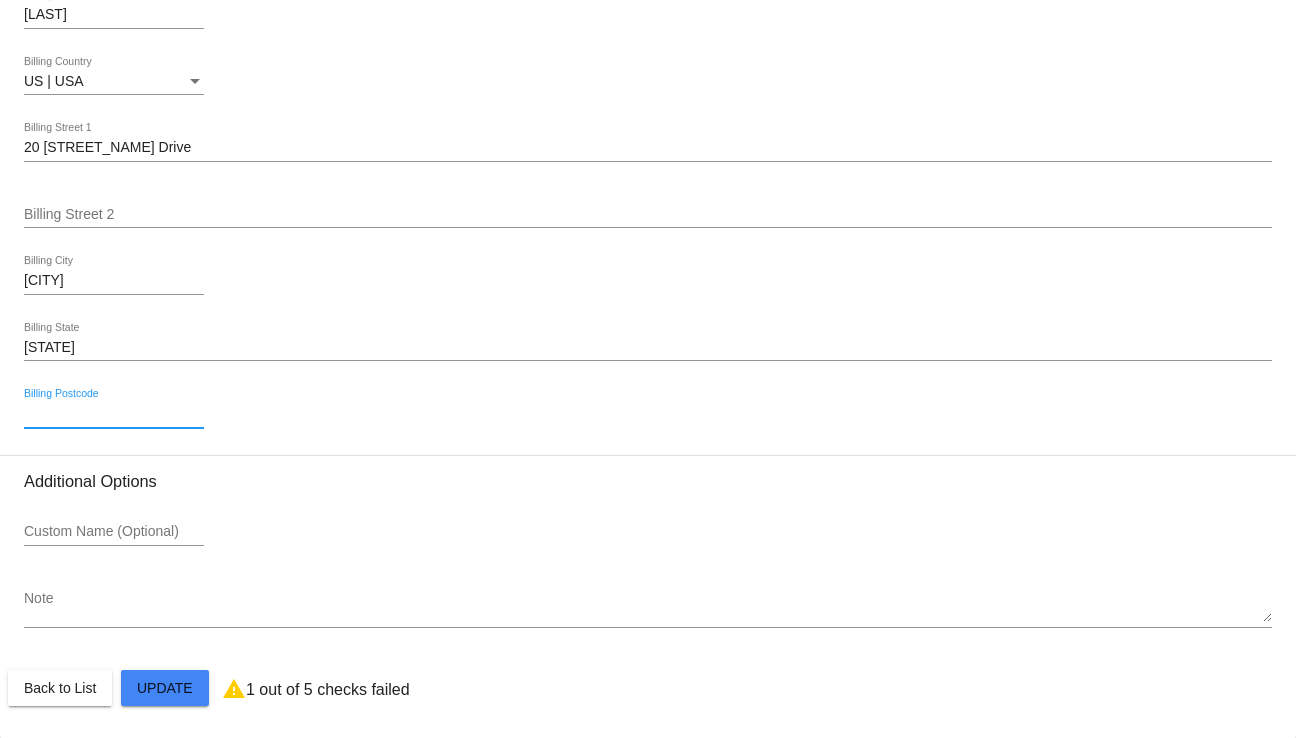 paste on "[POSTAL_CODE]" 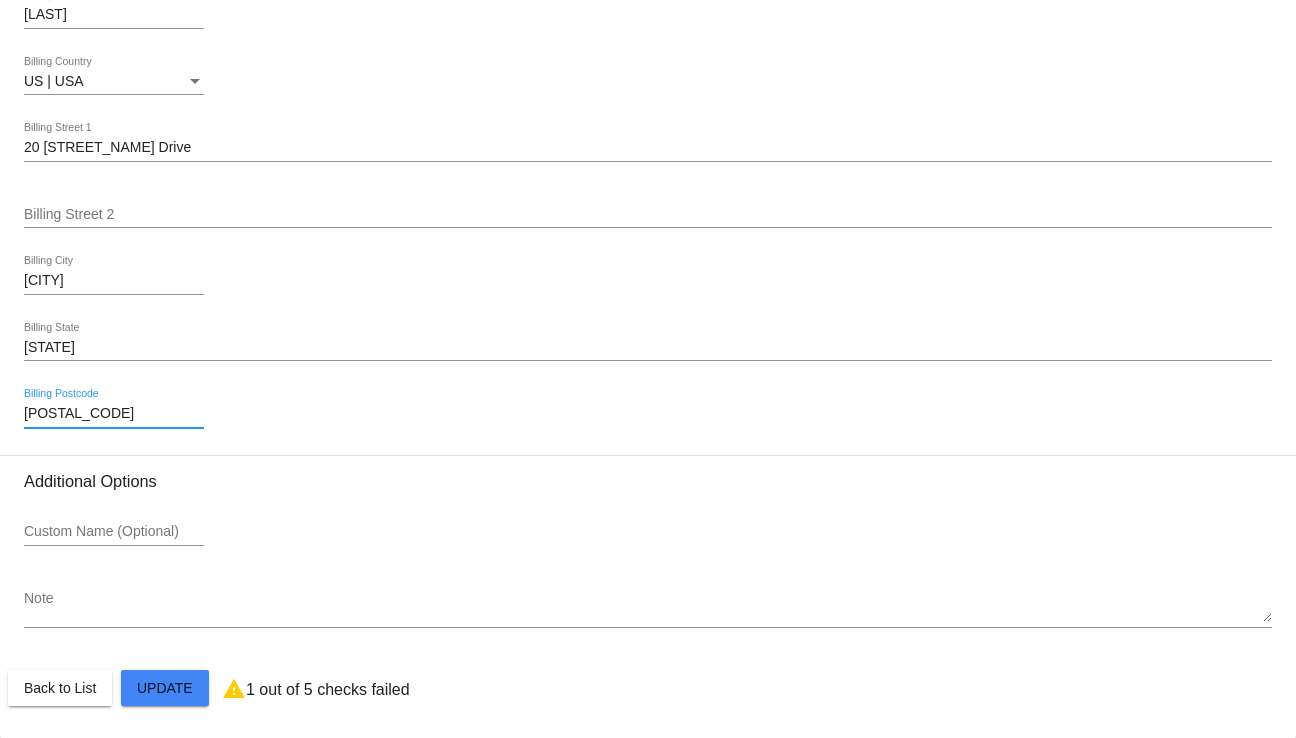 click on "Customer
[NUMBER]: [FIRST] [LAST]
[EMAIL]
Customer Shipping
Enter Shipping Address Select A Saved Address (0)
[FIRST]
Shipping First Name
[LAST]
Shipping Last Name
US | USA
Shipping Country
[NUMBER] [STREET]
Shipping Street 1
Shipping Street 2
[CITY]
Shipping City
NJ | [STATE]
Shipping State
[POSTAL_CODE]
Shipping Postcode
Scheduled Order Details
Frequency:
Every 9 weeks
Failed
Status 2" at bounding box center (648, -723) 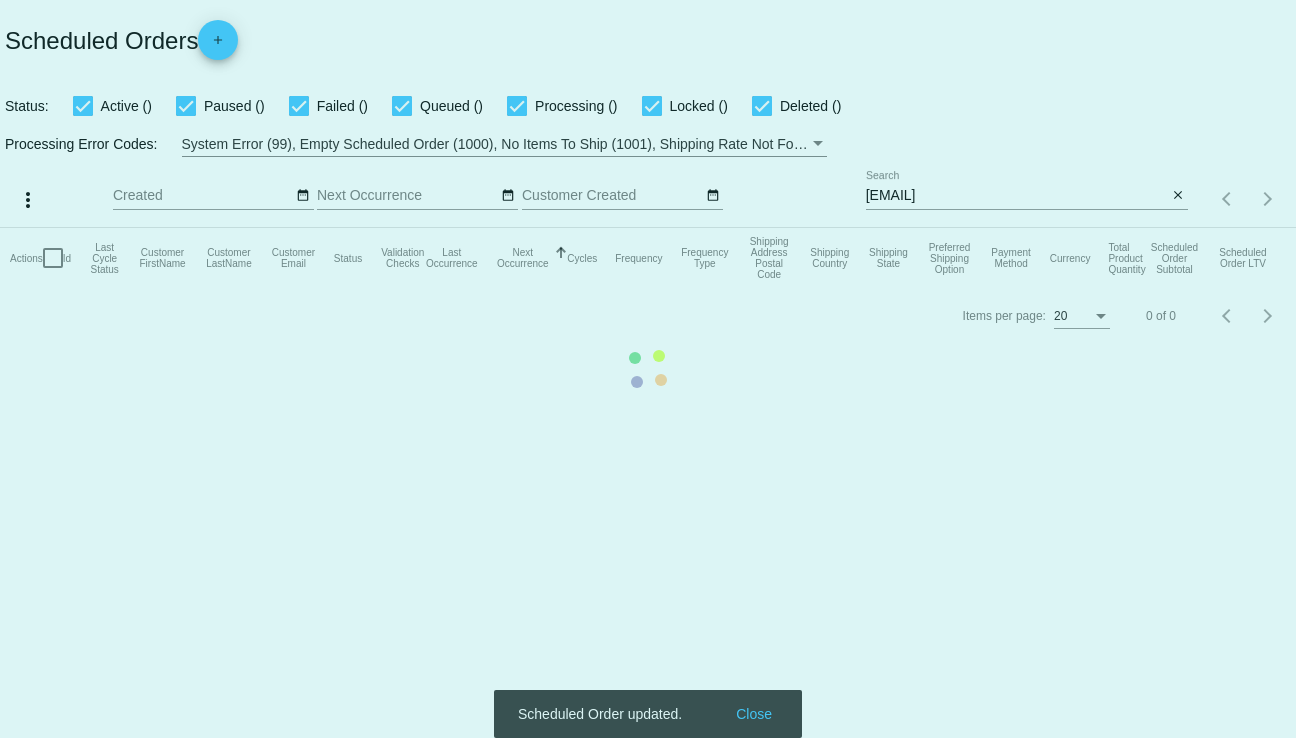 scroll, scrollTop: 0, scrollLeft: 0, axis: both 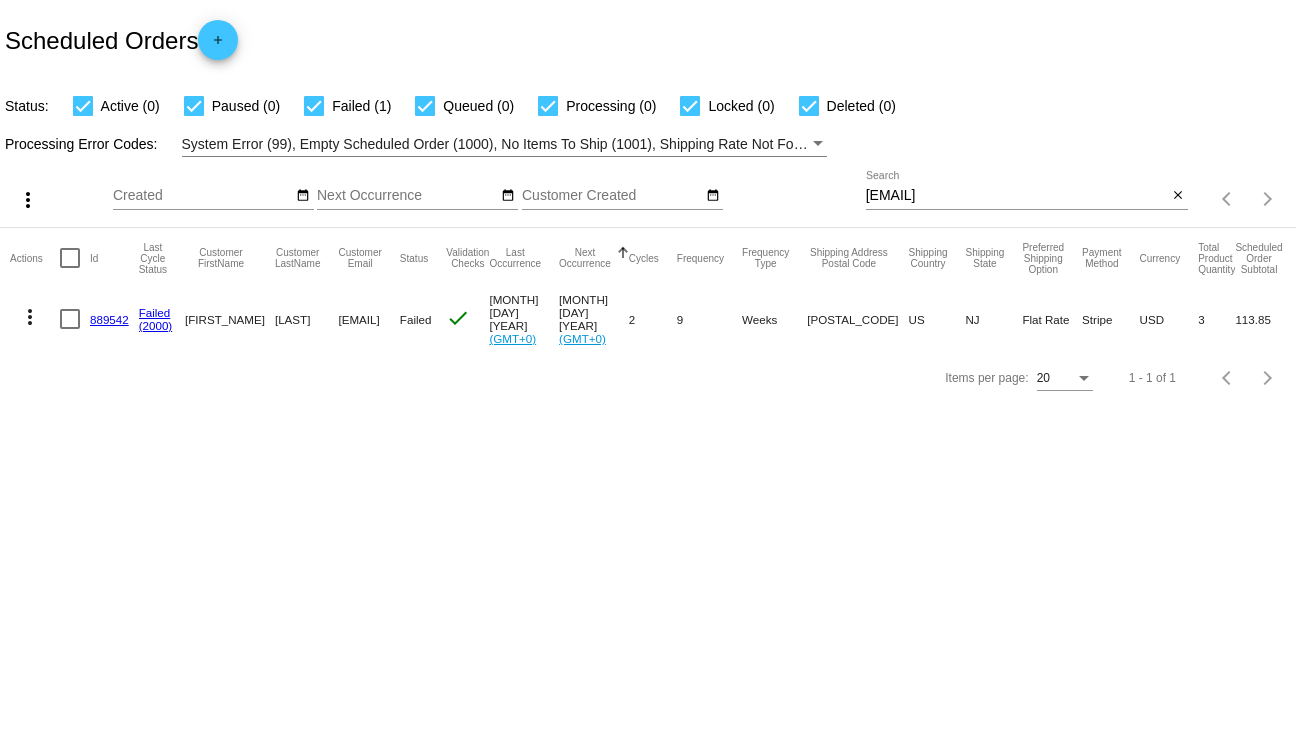 click on "889542" at bounding box center (109, 319) 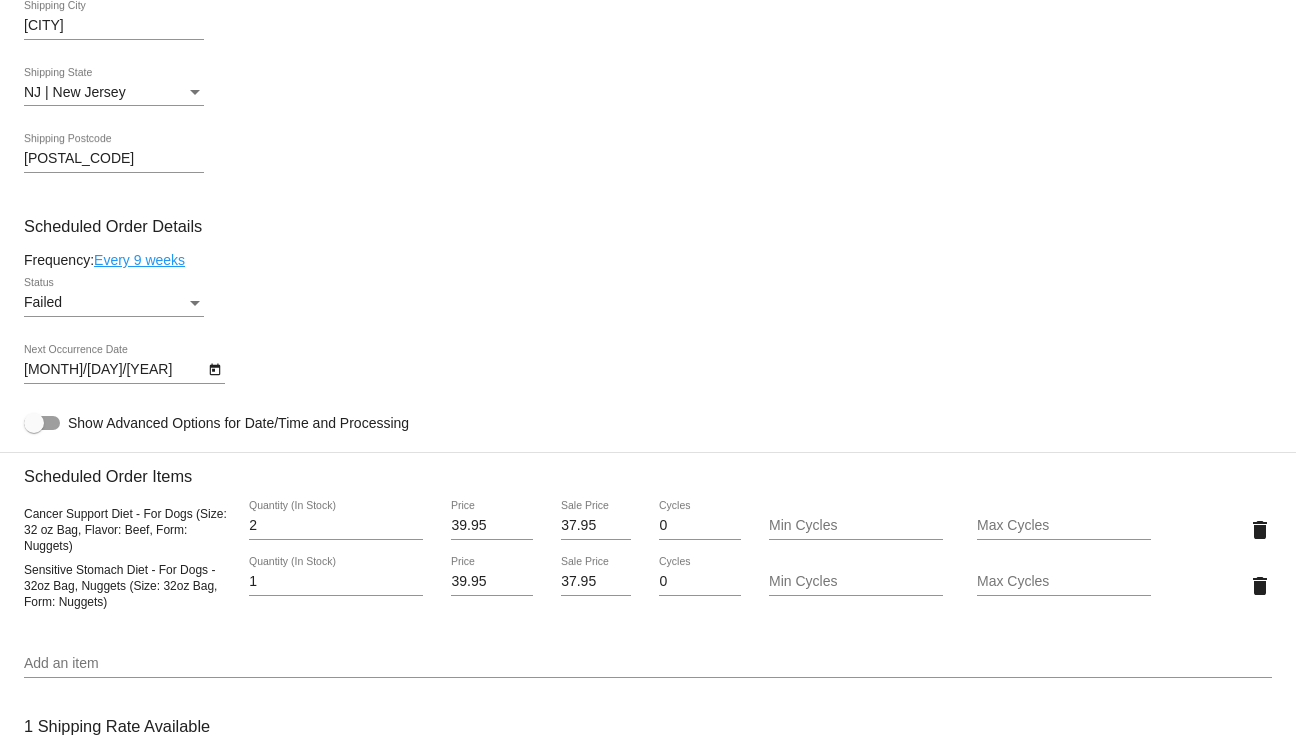 scroll, scrollTop: 908, scrollLeft: 0, axis: vertical 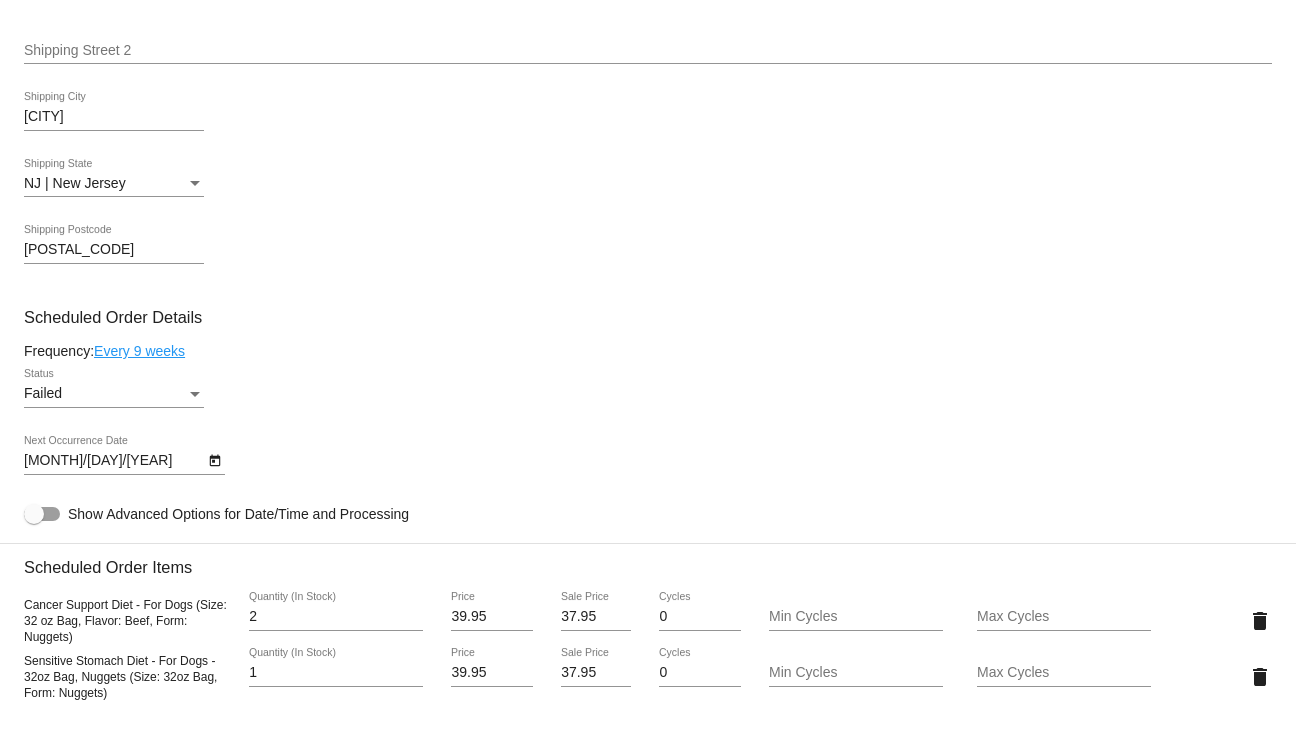 click on "Every 9 weeks" at bounding box center (139, 351) 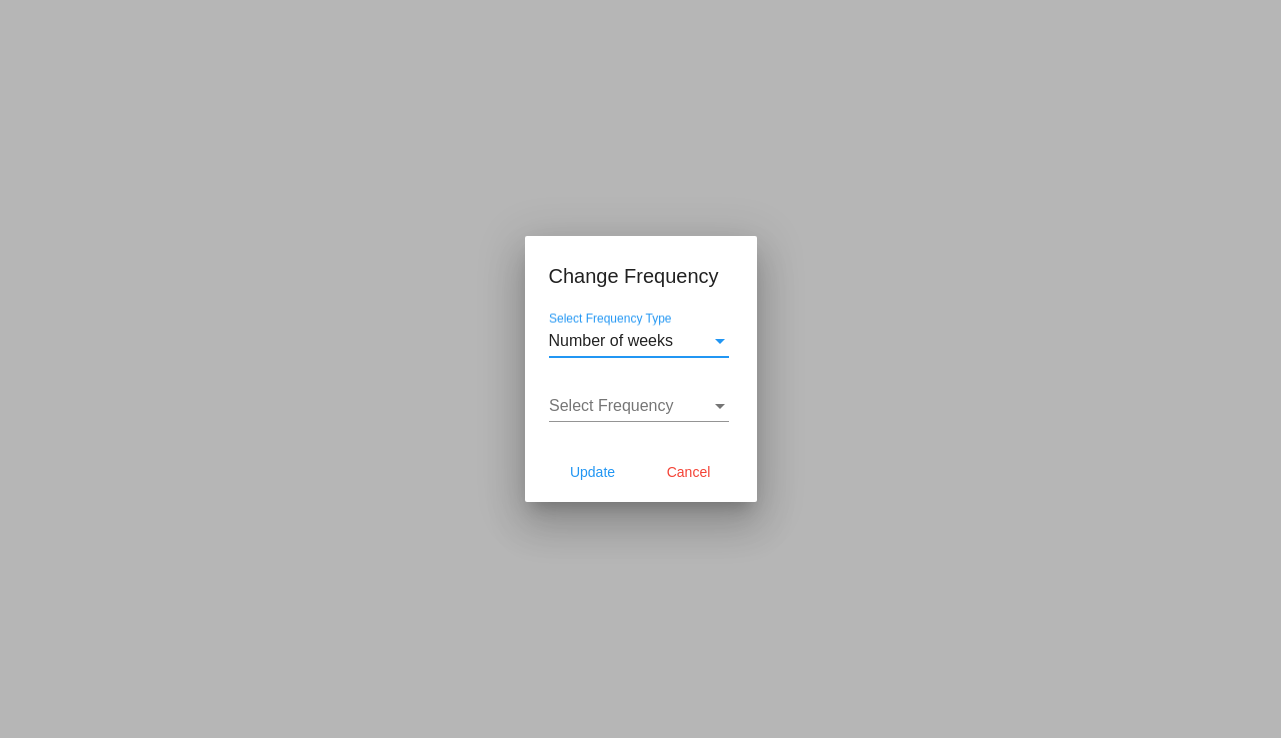 click on "Select Frequency" at bounding box center (611, 405) 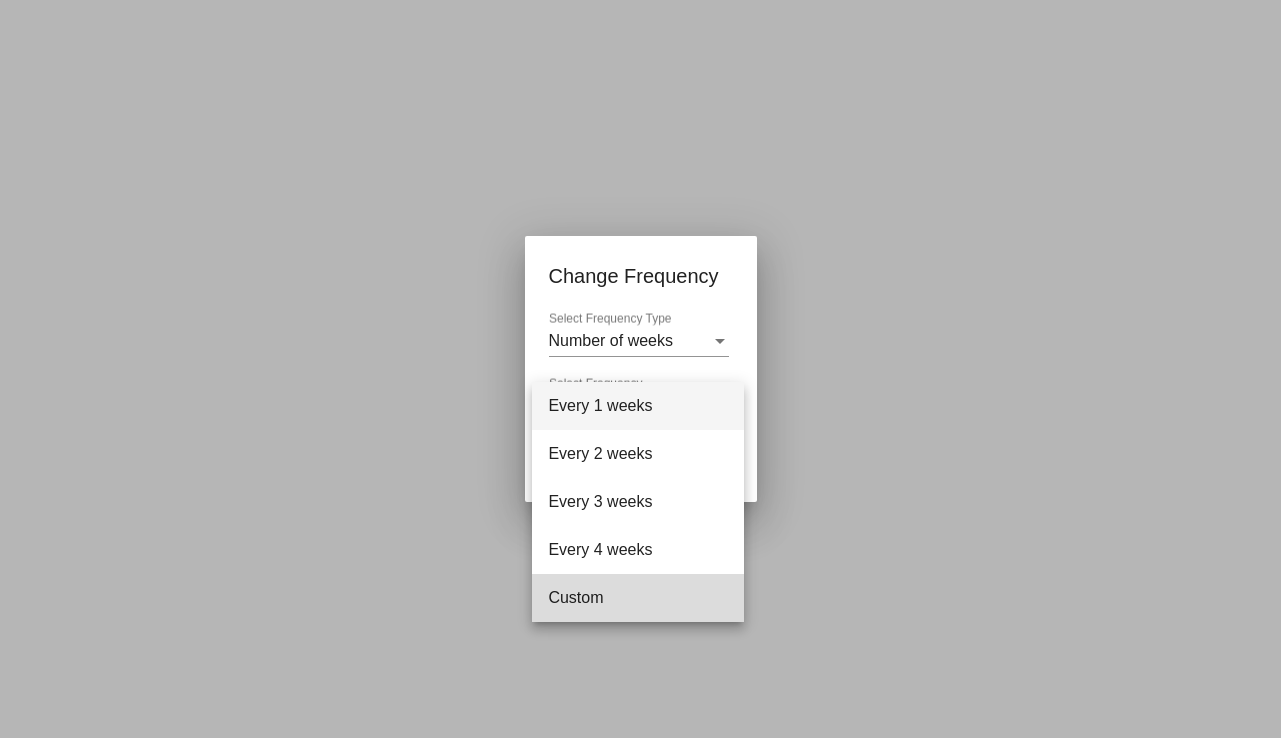 click on "Custom" at bounding box center [638, 598] 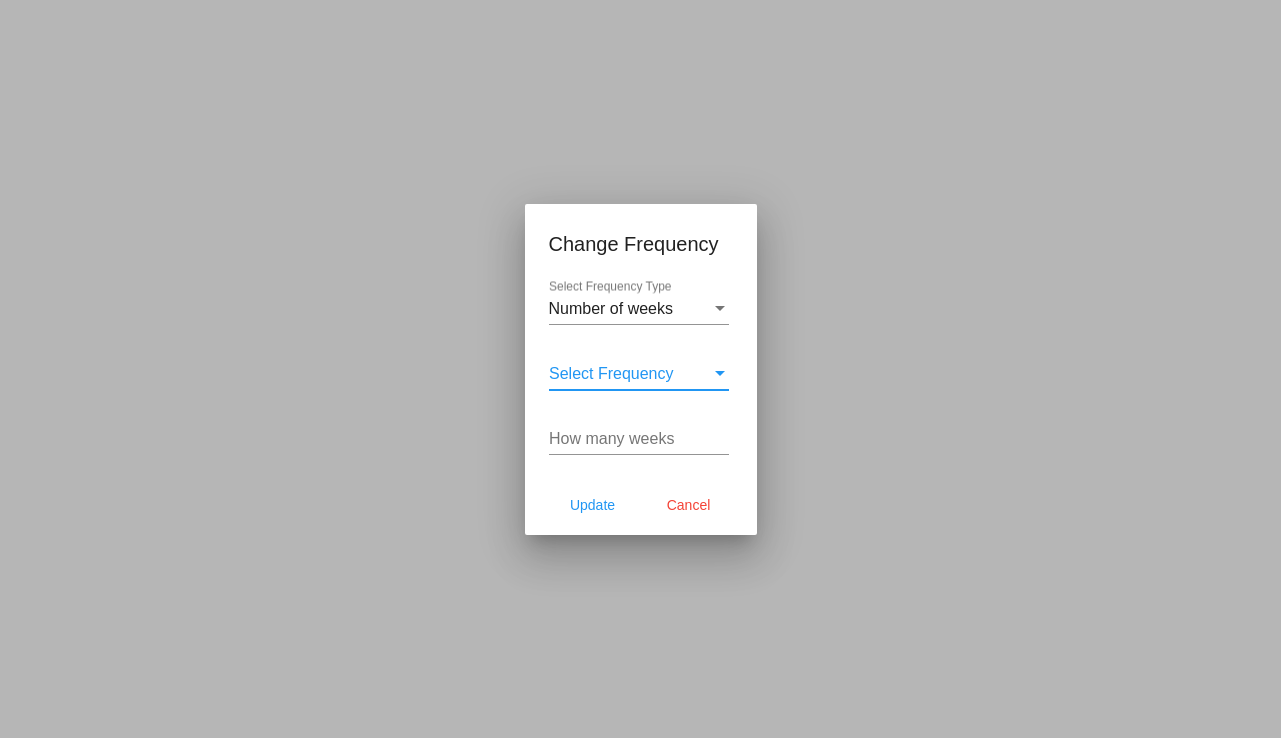 click on "How many weeks" at bounding box center [639, 439] 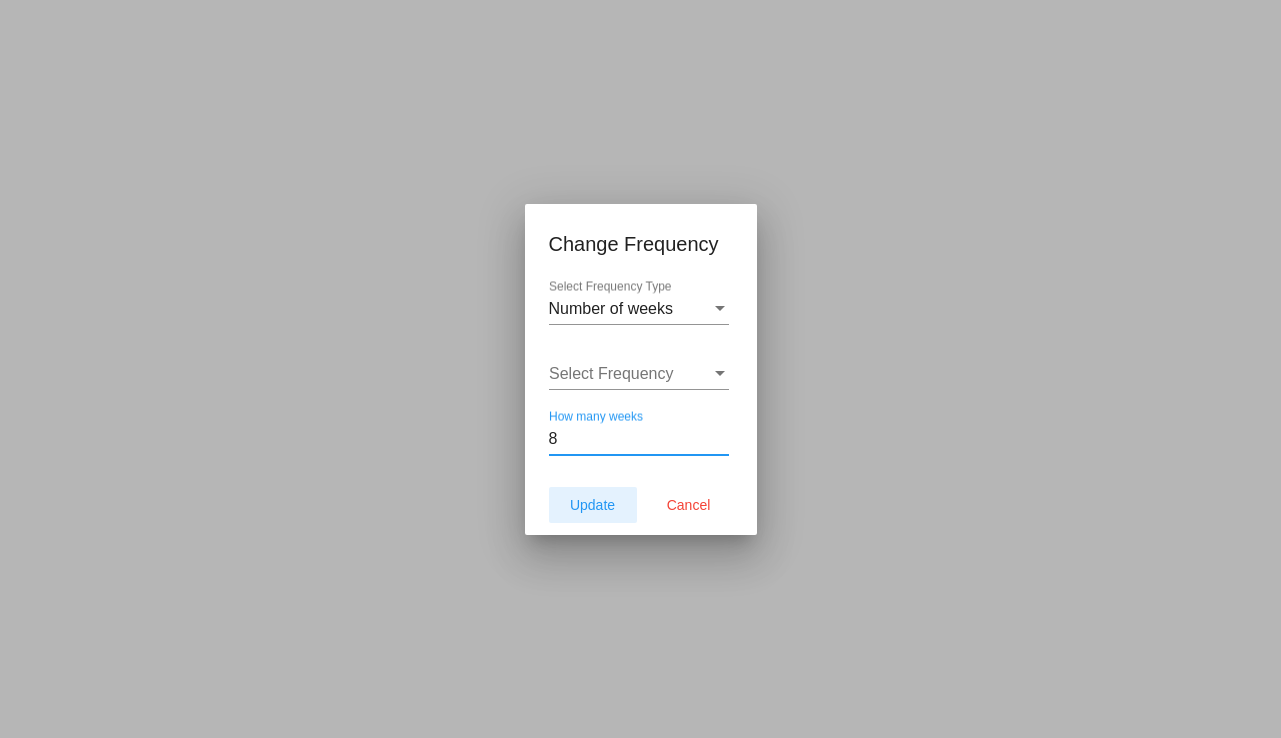 type on "8" 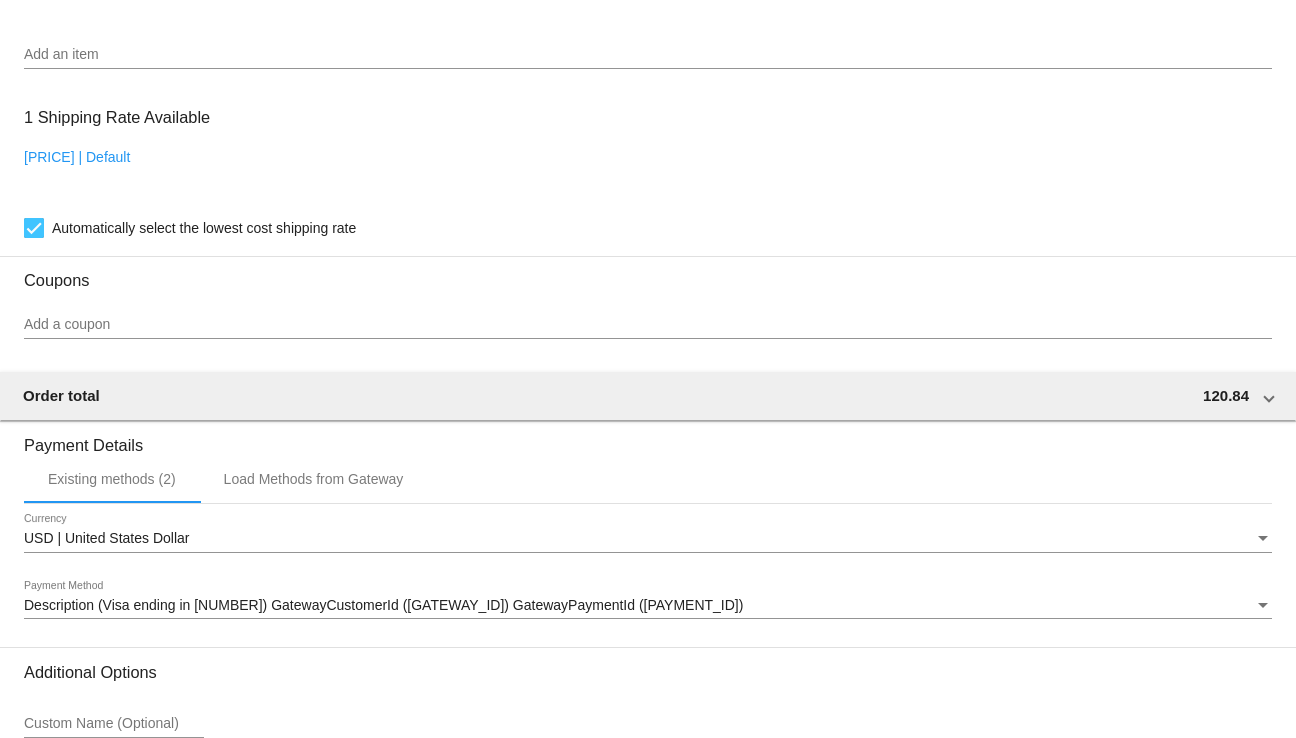 scroll, scrollTop: 1808, scrollLeft: 0, axis: vertical 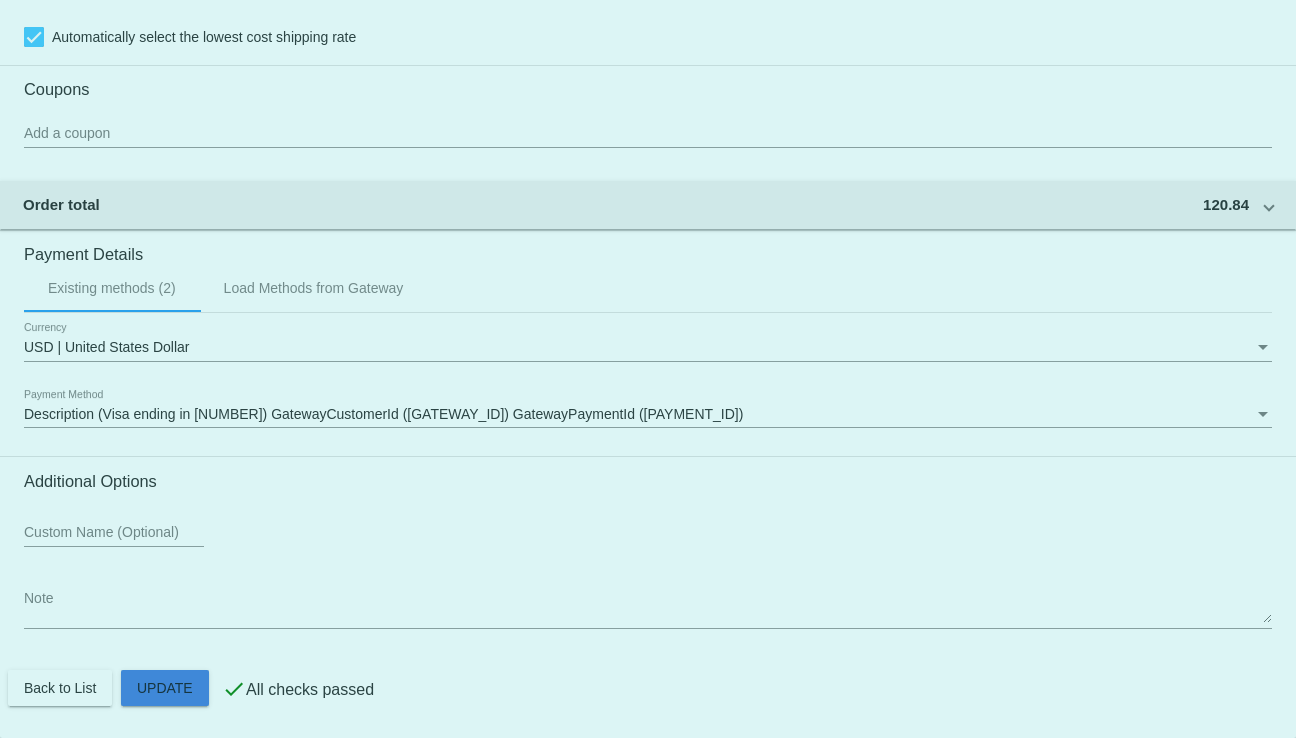 click on "Customer
[NUMBER]: [FIRST] [LAST]
[EMAIL]
Customer Shipping
Enter Shipping Address Select A Saved Address (0)
[FIRST]
Shipping First Name
[LAST]
Shipping Last Name
US | USA
Shipping Country
[NUMBER] [STREET]
Shipping Street 1
Shipping Street 2
[CITY]
Shipping City
NJ | [STATE]
Shipping State
[POSTAL_CODE]
Shipping Postcode
Scheduled Order Details
Frequency:
Every 8 weeks
Failed
Status 2" at bounding box center (648, -290) 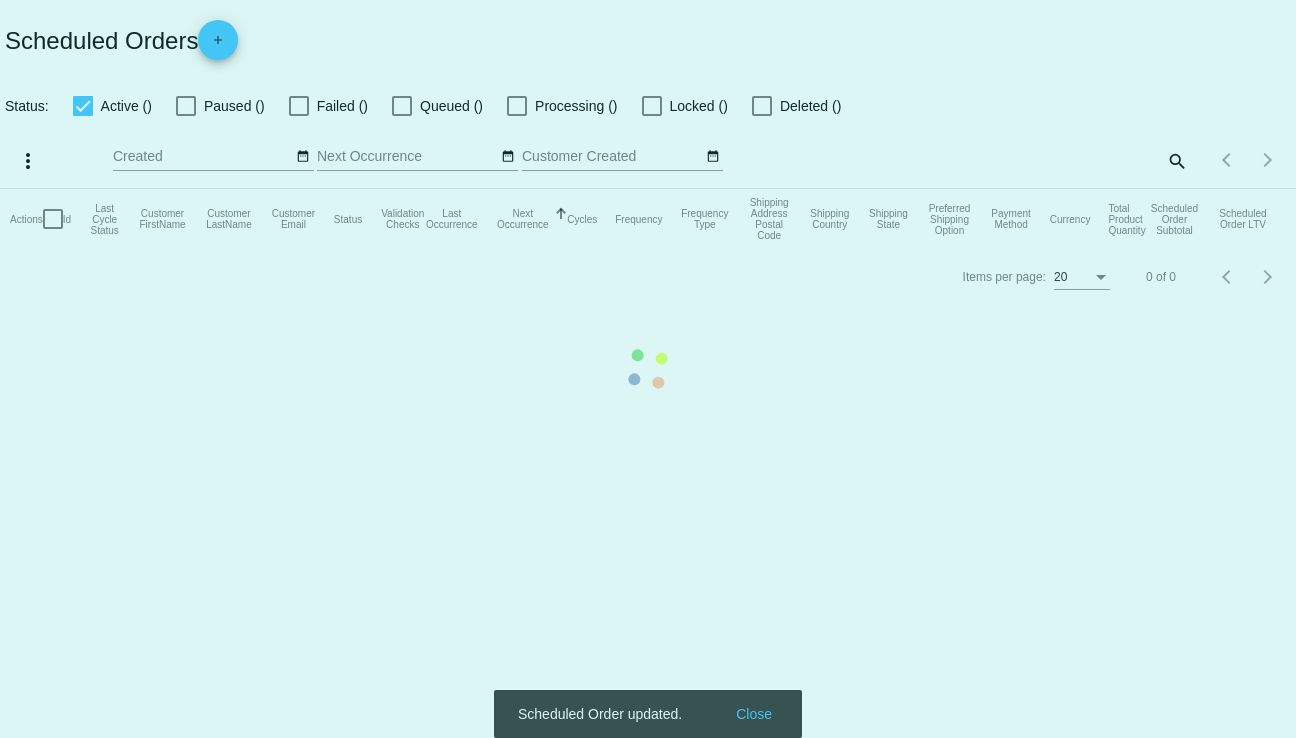 scroll, scrollTop: 0, scrollLeft: 0, axis: both 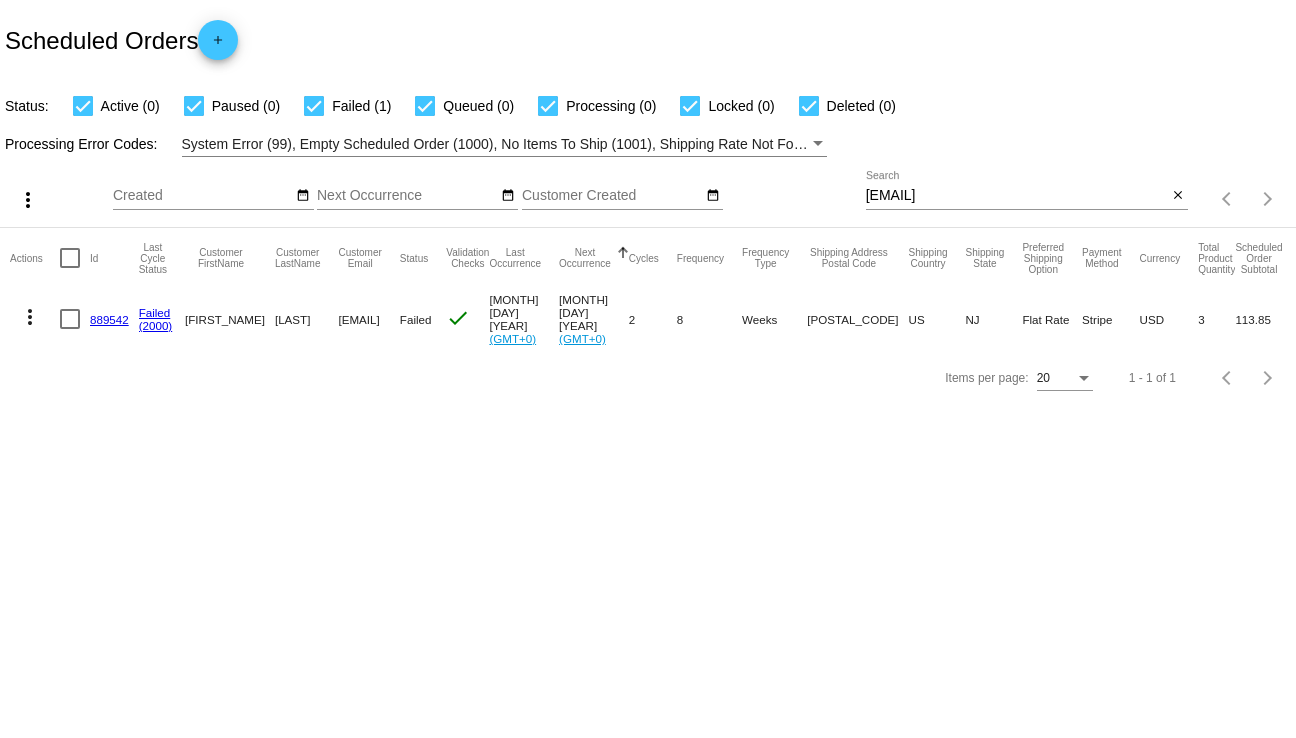 click on "more_vert" at bounding box center [30, 317] 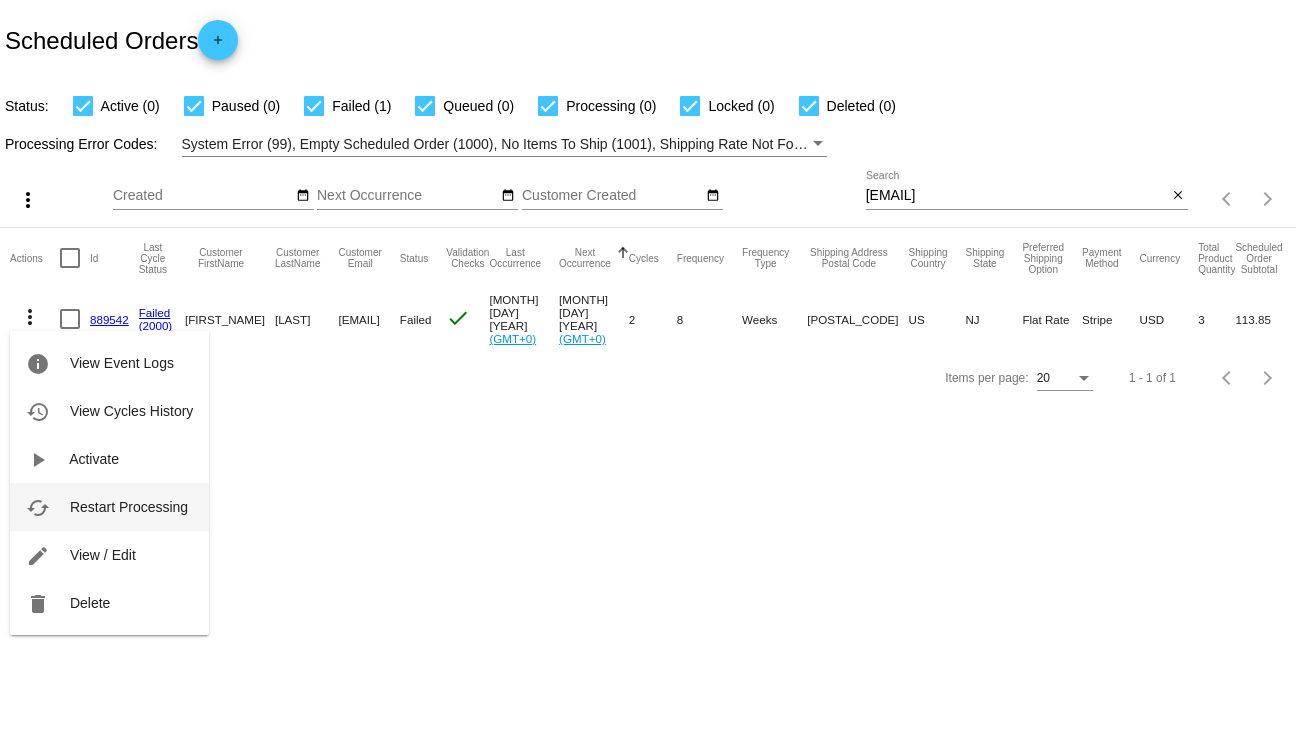 click on "Restart Processing" at bounding box center (94, 459) 